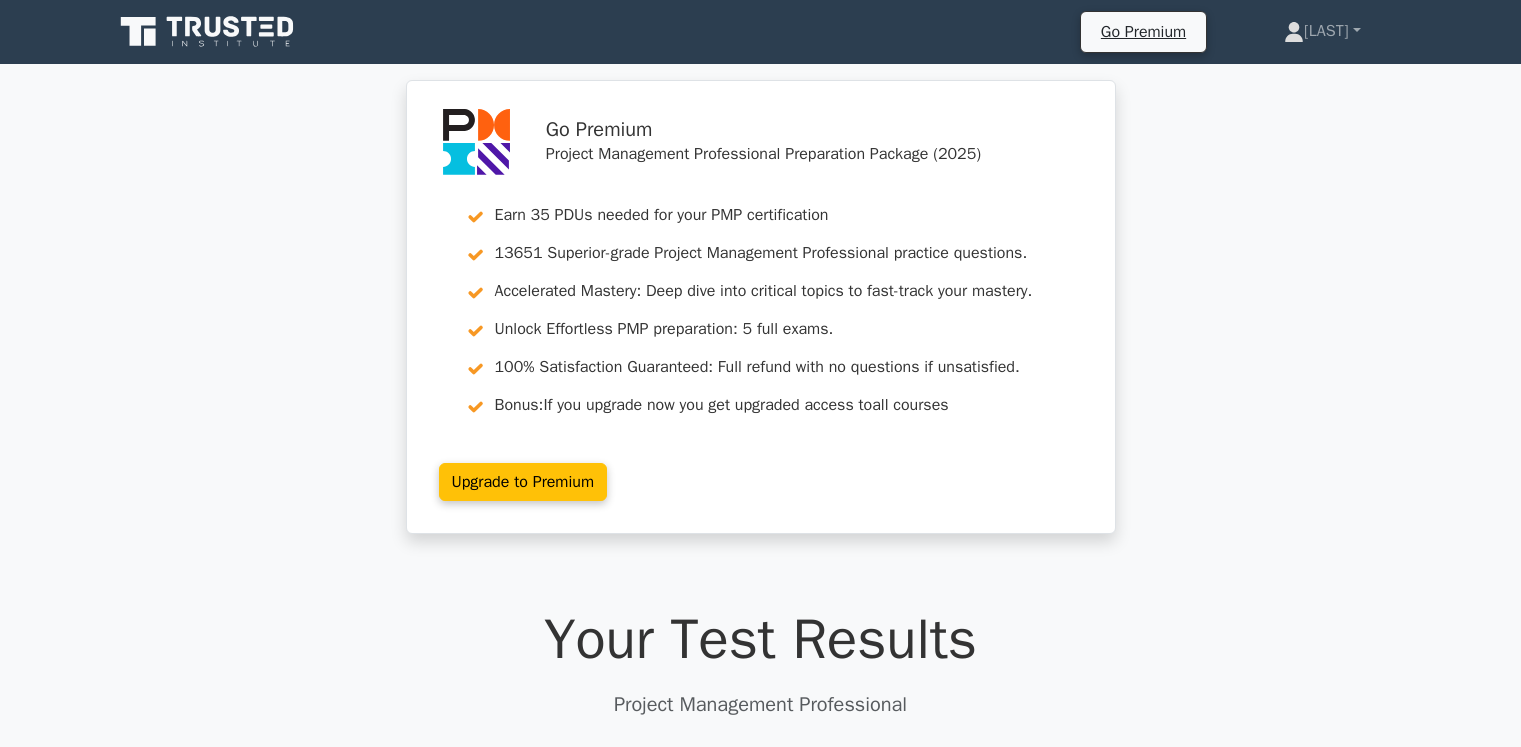 scroll, scrollTop: 1873, scrollLeft: 0, axis: vertical 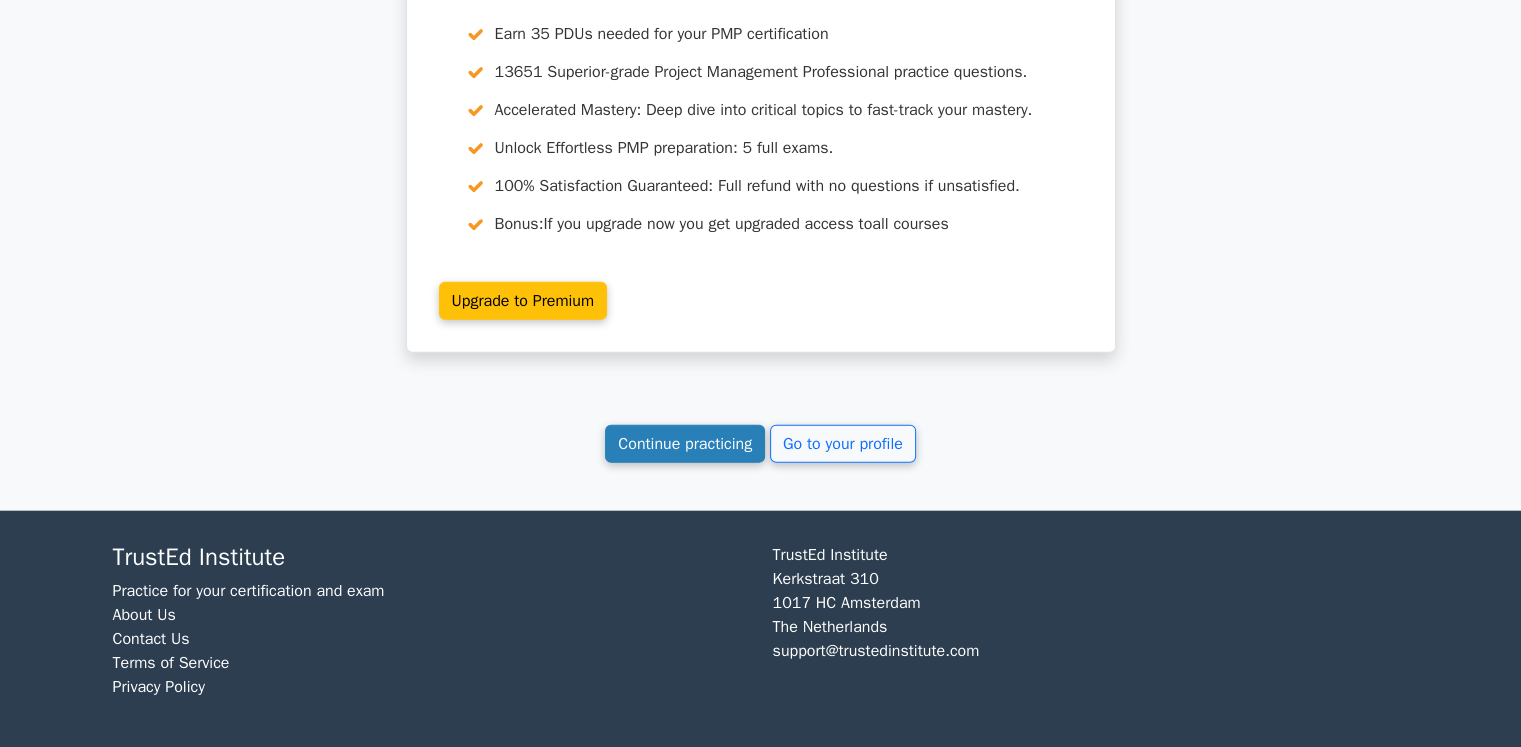 click on "Continue practicing" at bounding box center [685, 444] 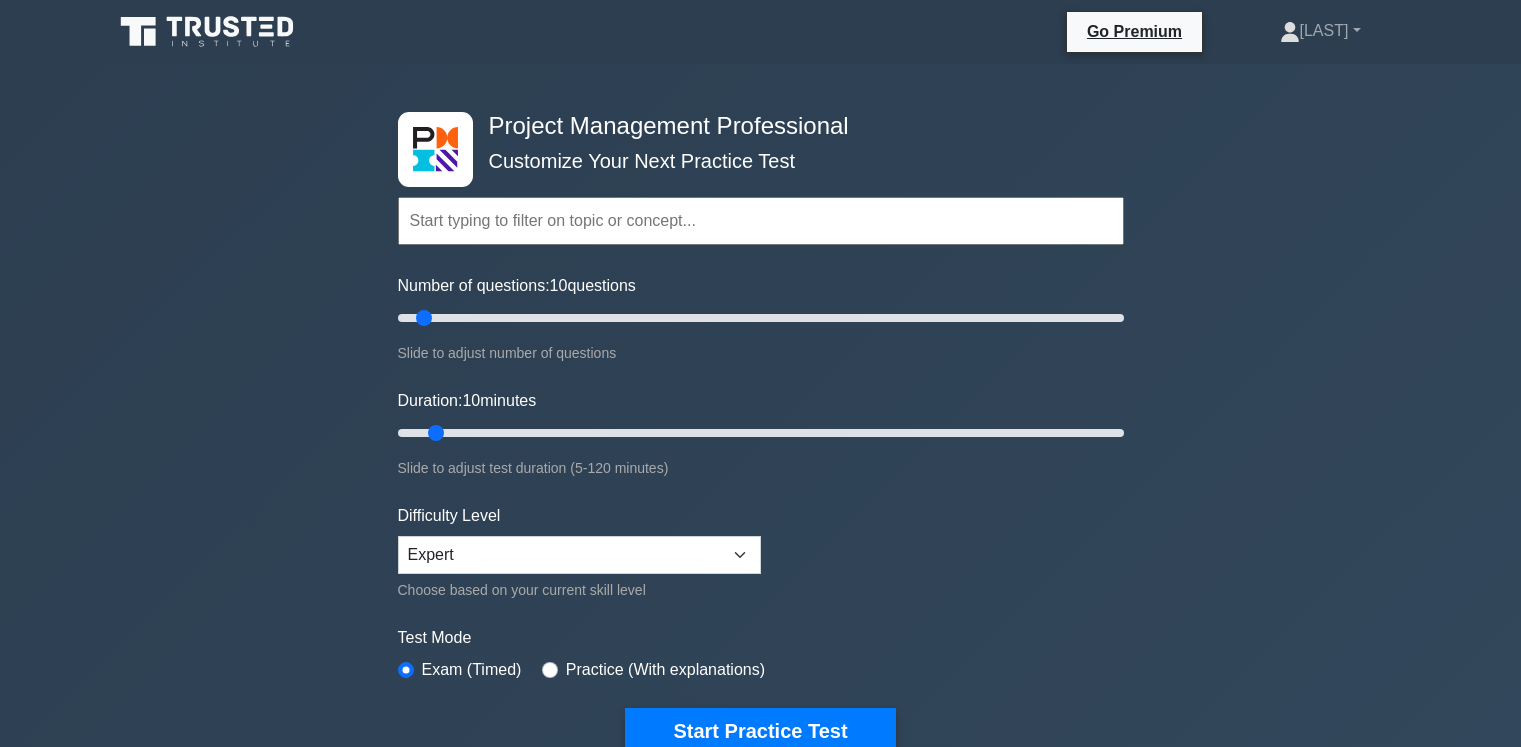 scroll, scrollTop: 0, scrollLeft: 0, axis: both 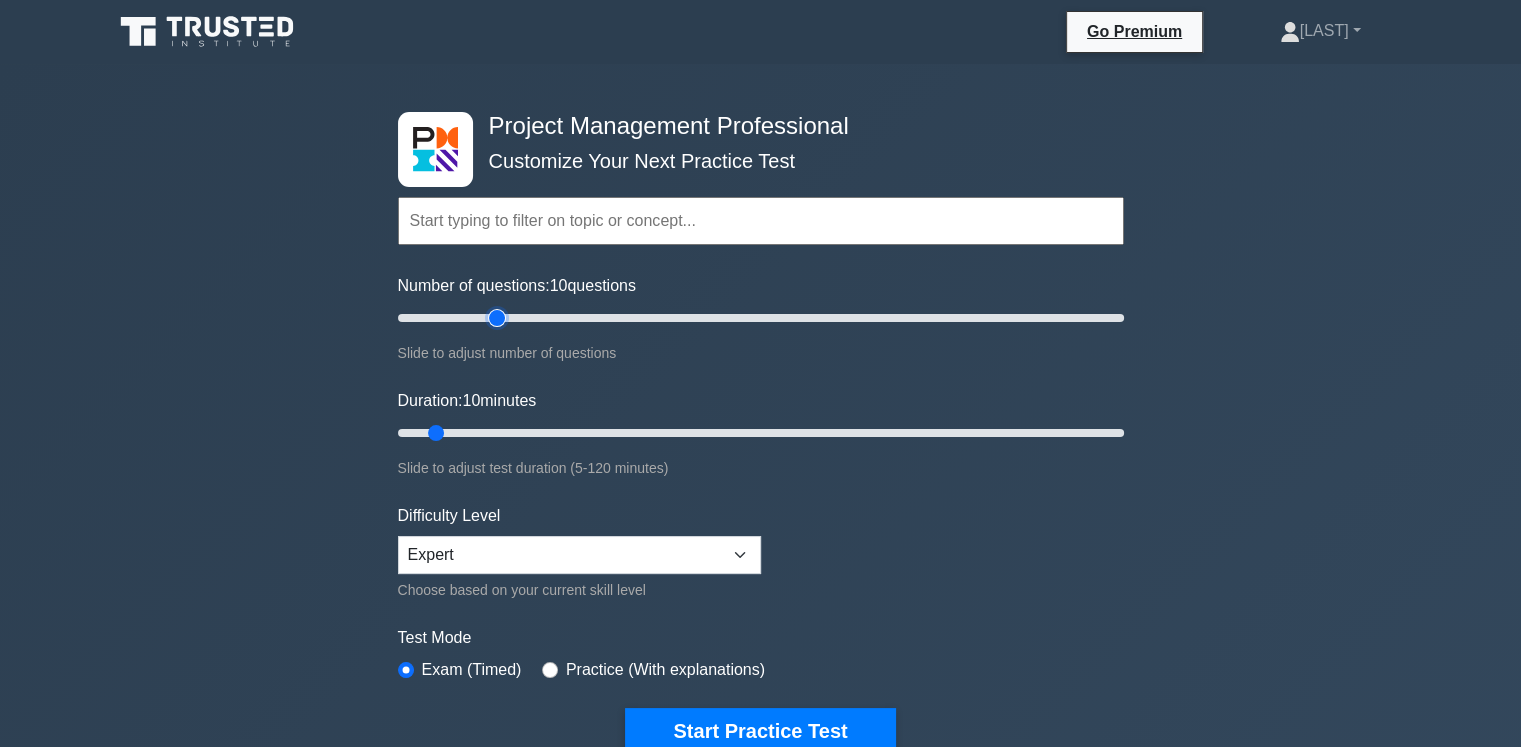 click on "Number of questions:  10  questions" at bounding box center [761, 318] 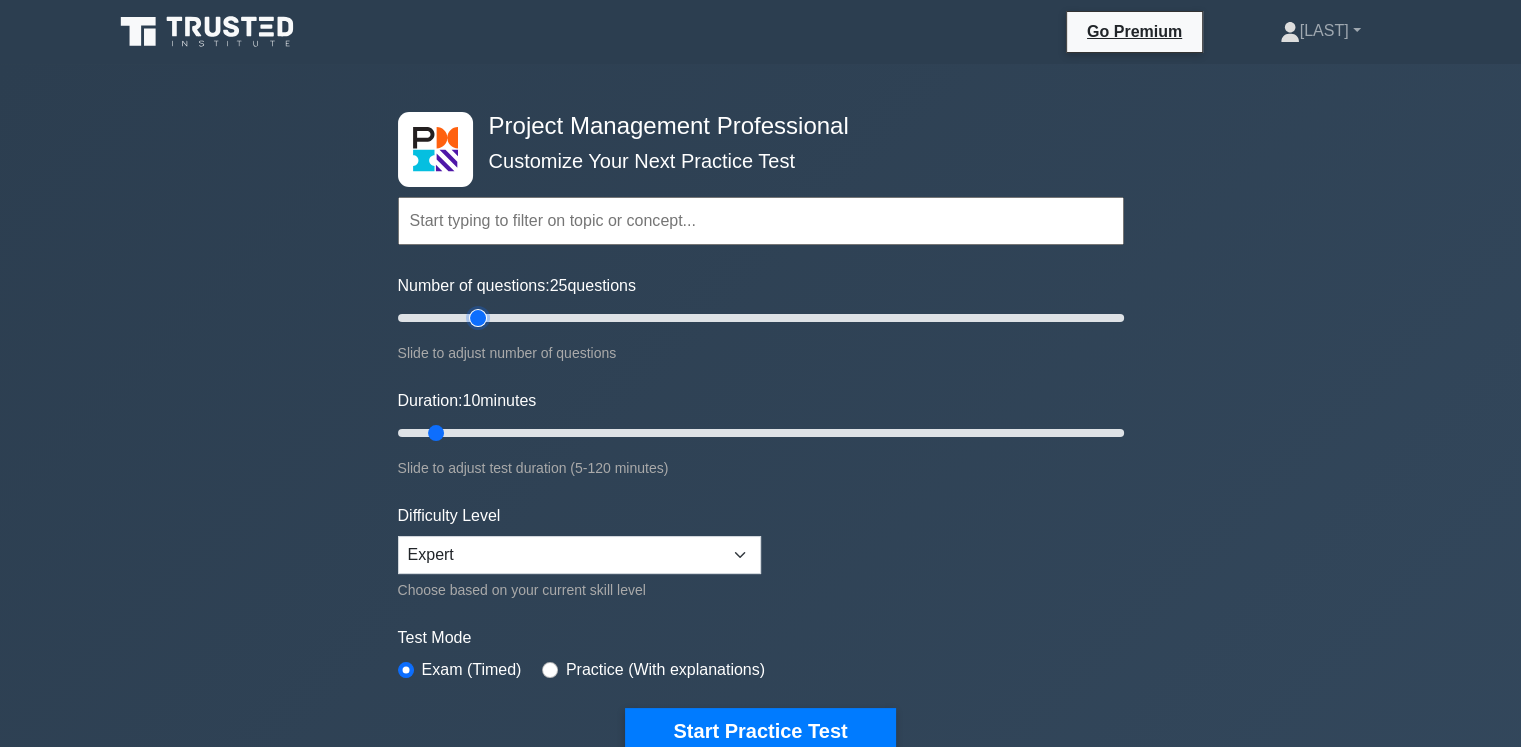 click on "Number of questions:  25  questions" at bounding box center [761, 318] 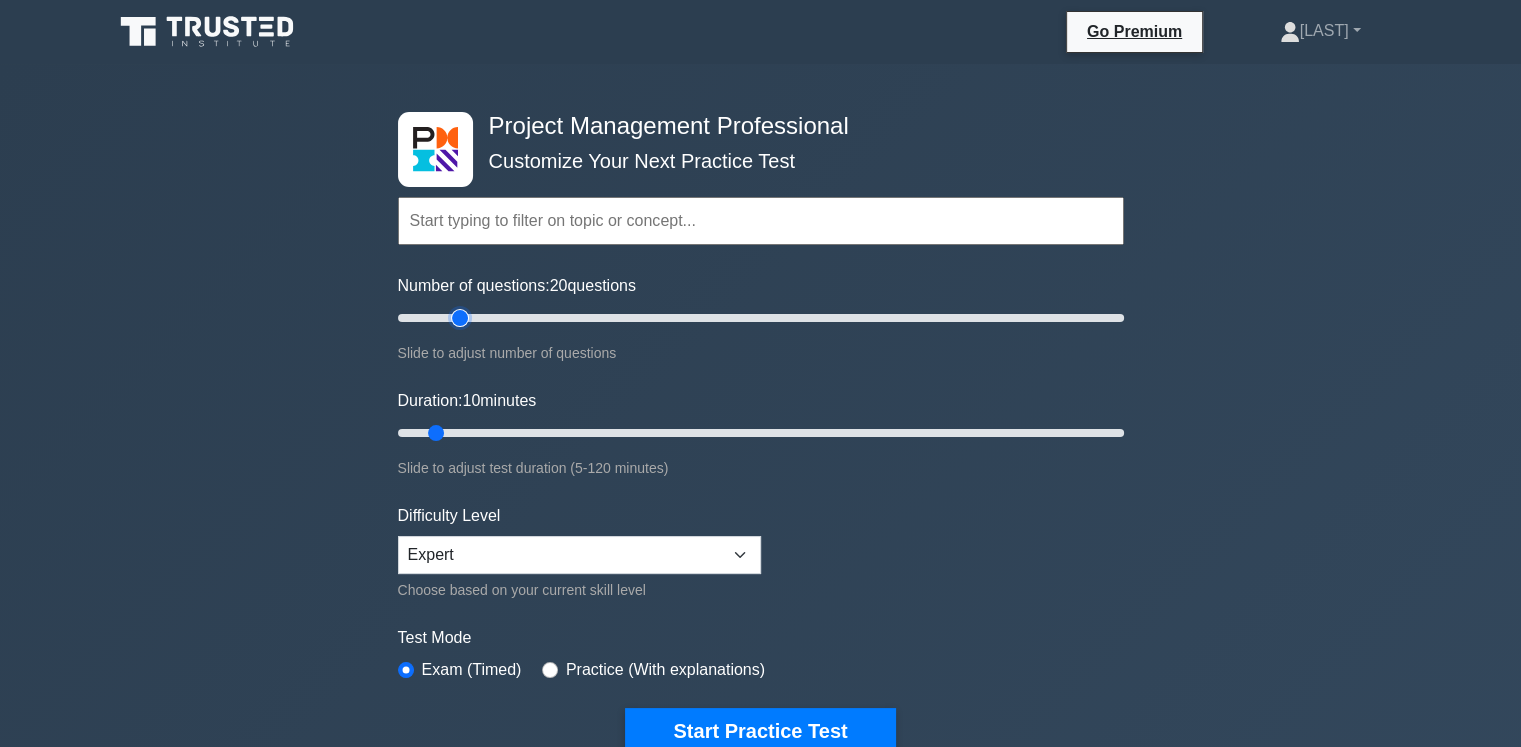 type on "20" 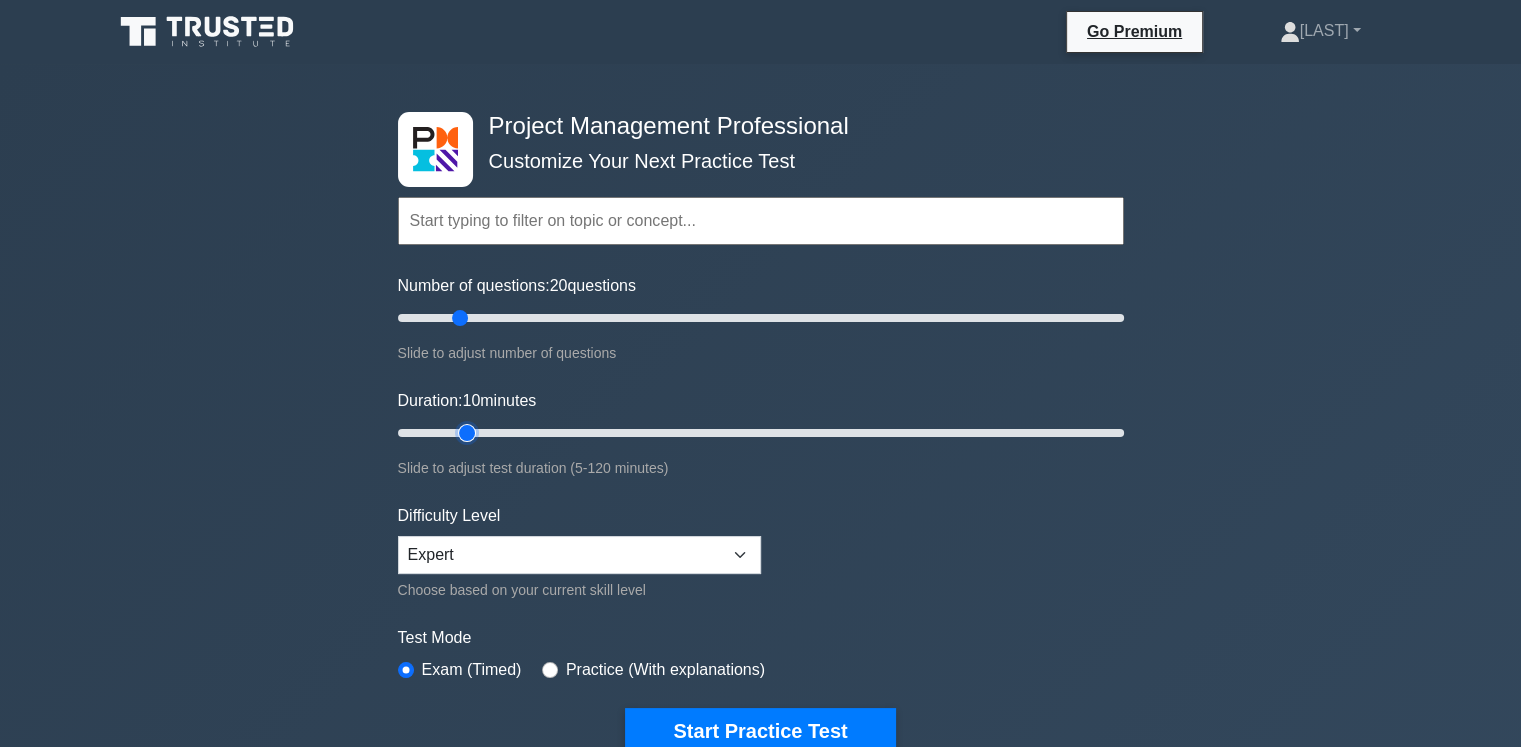 click on "Duration:  10  minutes" at bounding box center [761, 433] 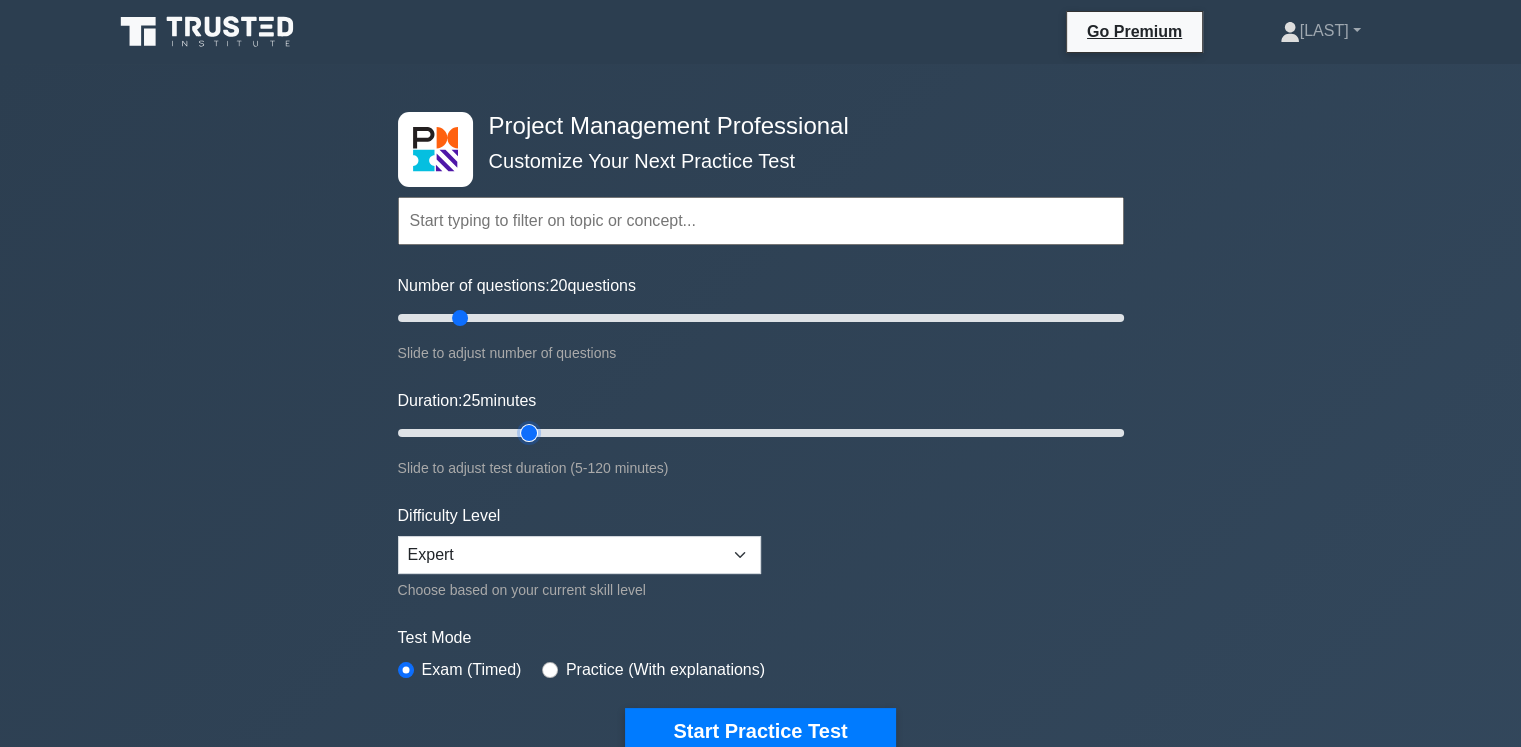 click on "Duration:  25  minutes" at bounding box center (761, 433) 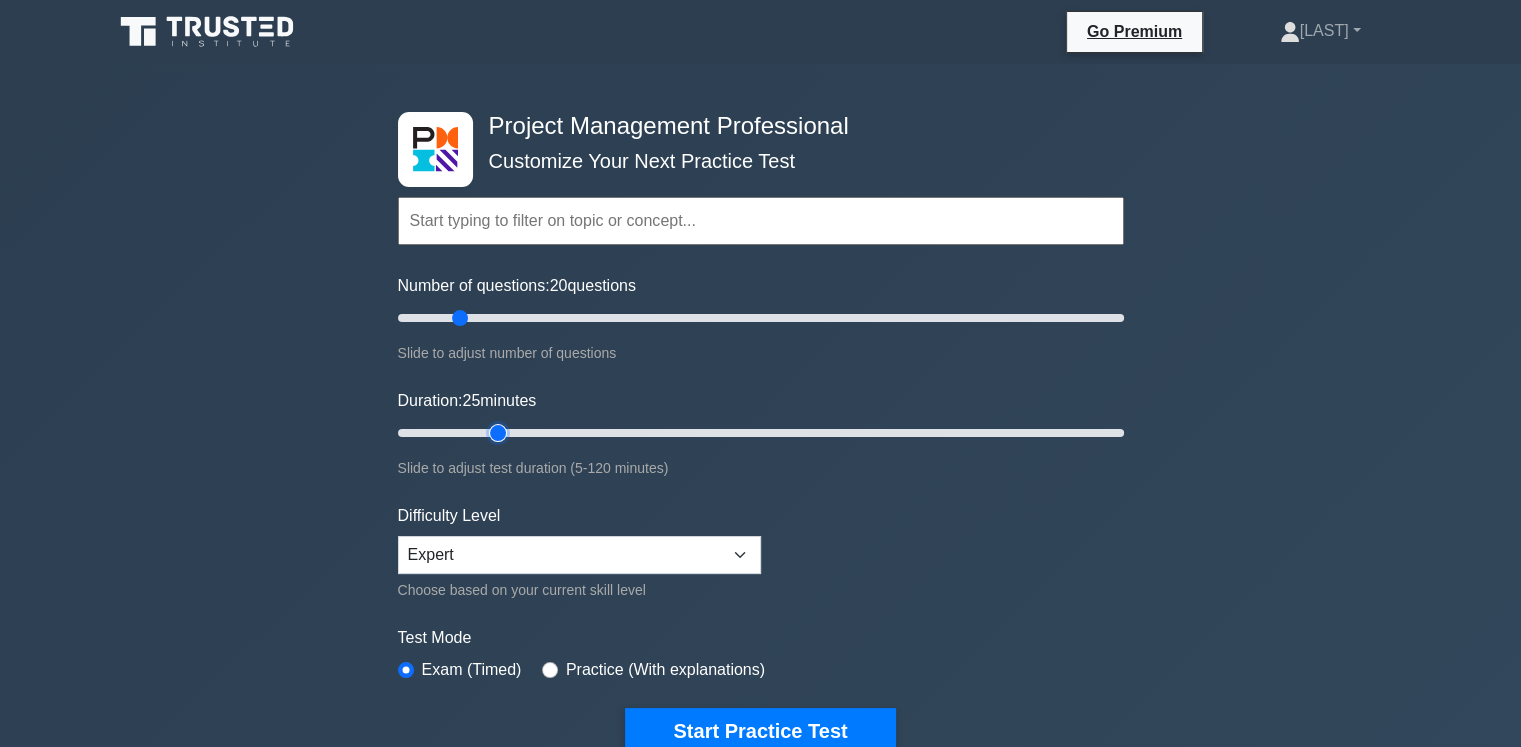 type on "20" 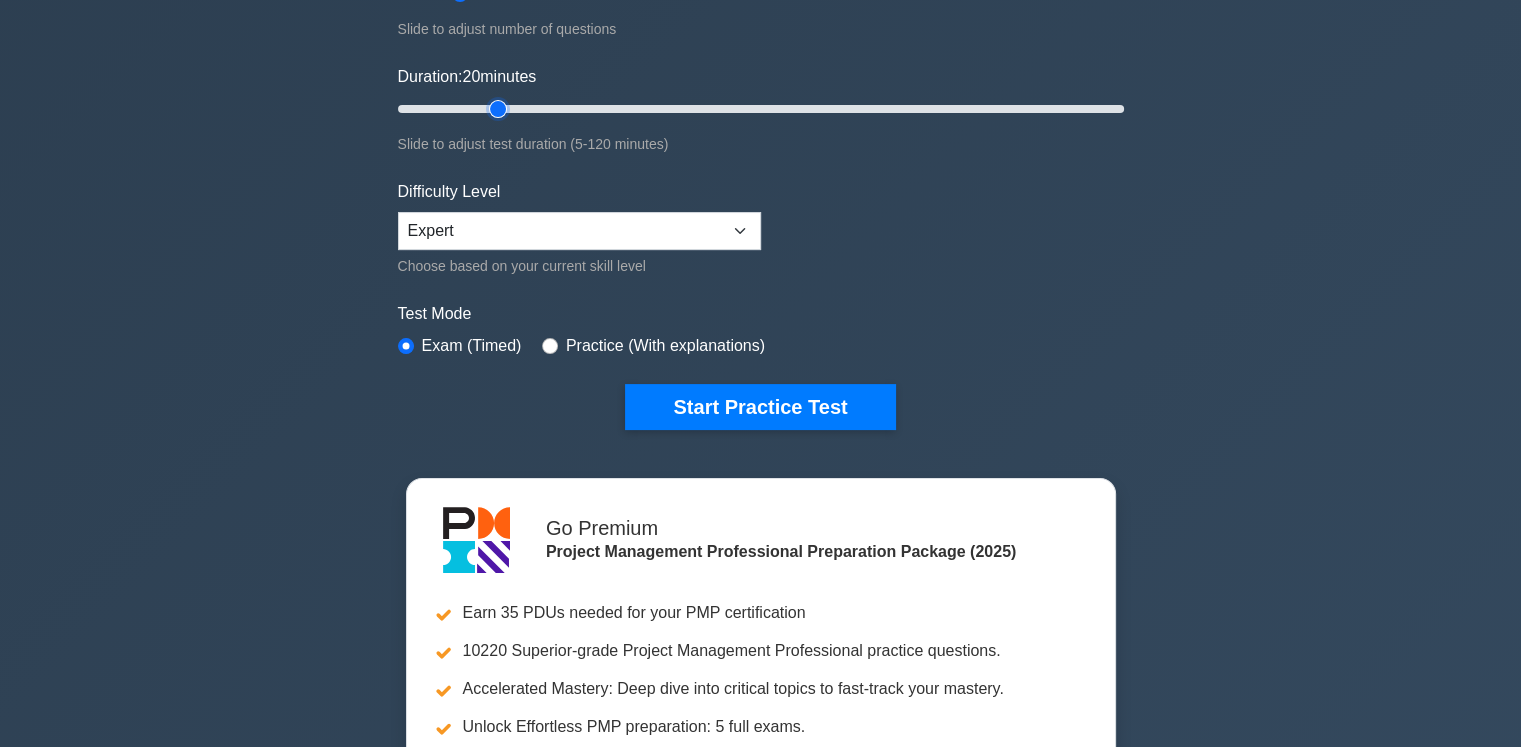 scroll, scrollTop: 400, scrollLeft: 0, axis: vertical 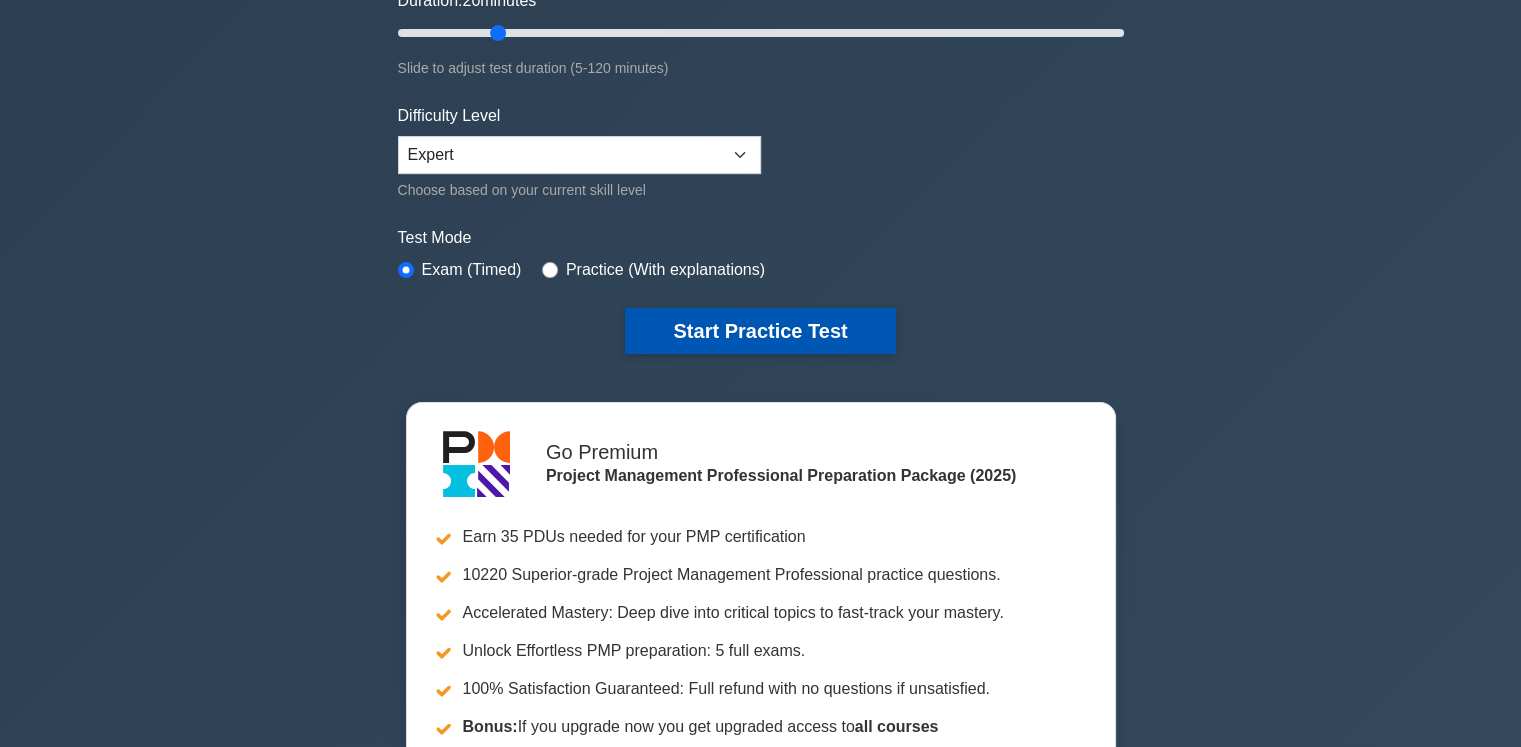 click on "Start Practice Test" at bounding box center [760, 331] 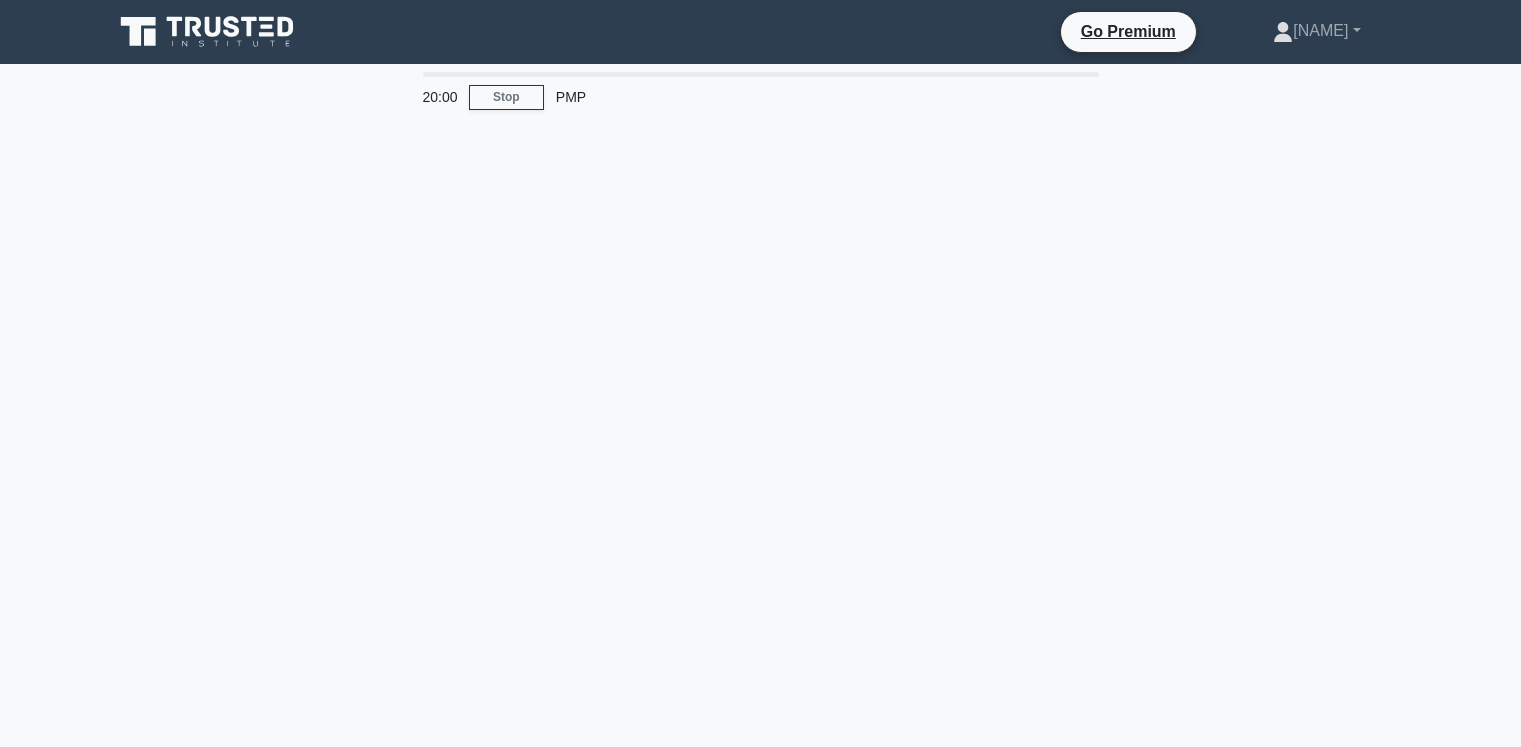 scroll, scrollTop: 0, scrollLeft: 0, axis: both 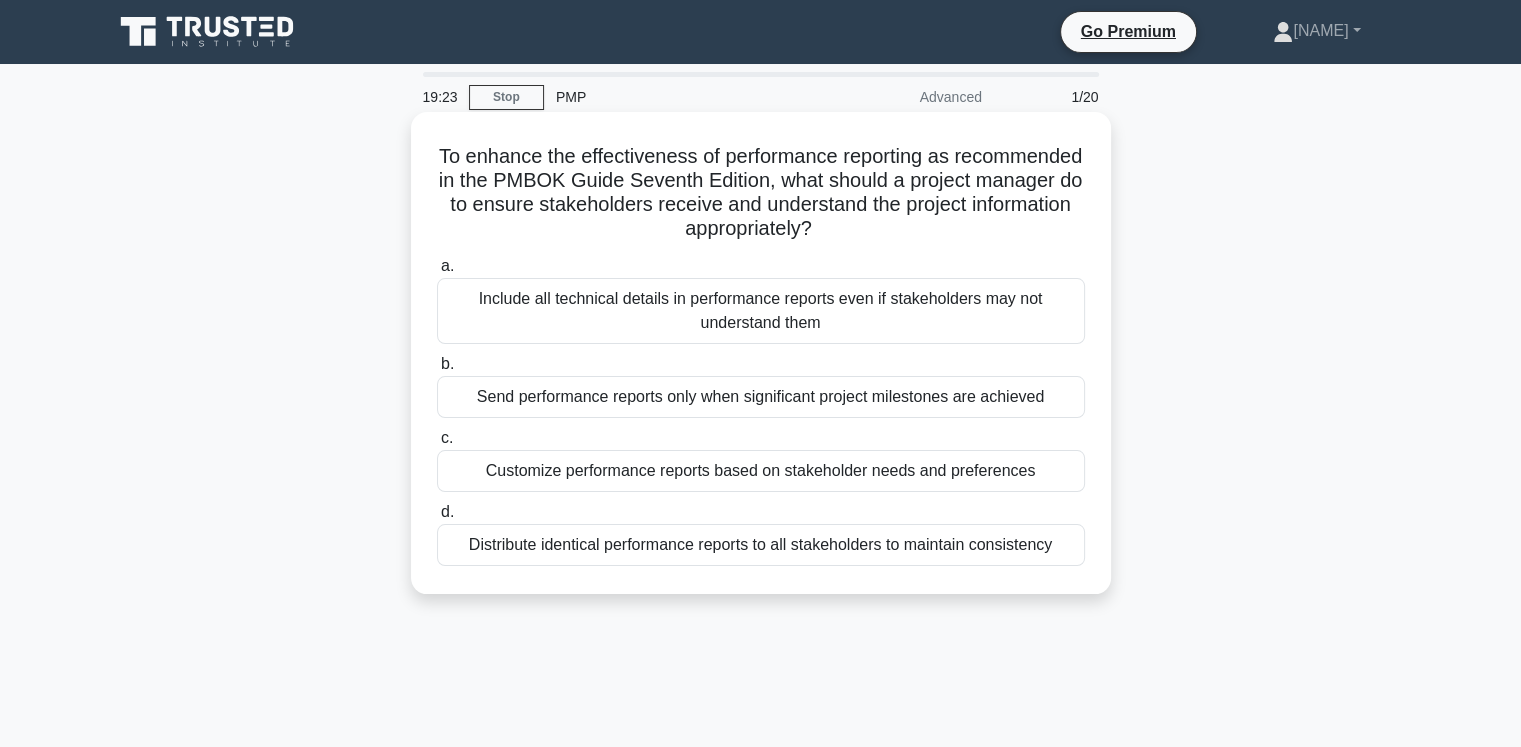 click on "Distribute identical performance reports to all stakeholders to maintain consistency" at bounding box center [761, 545] 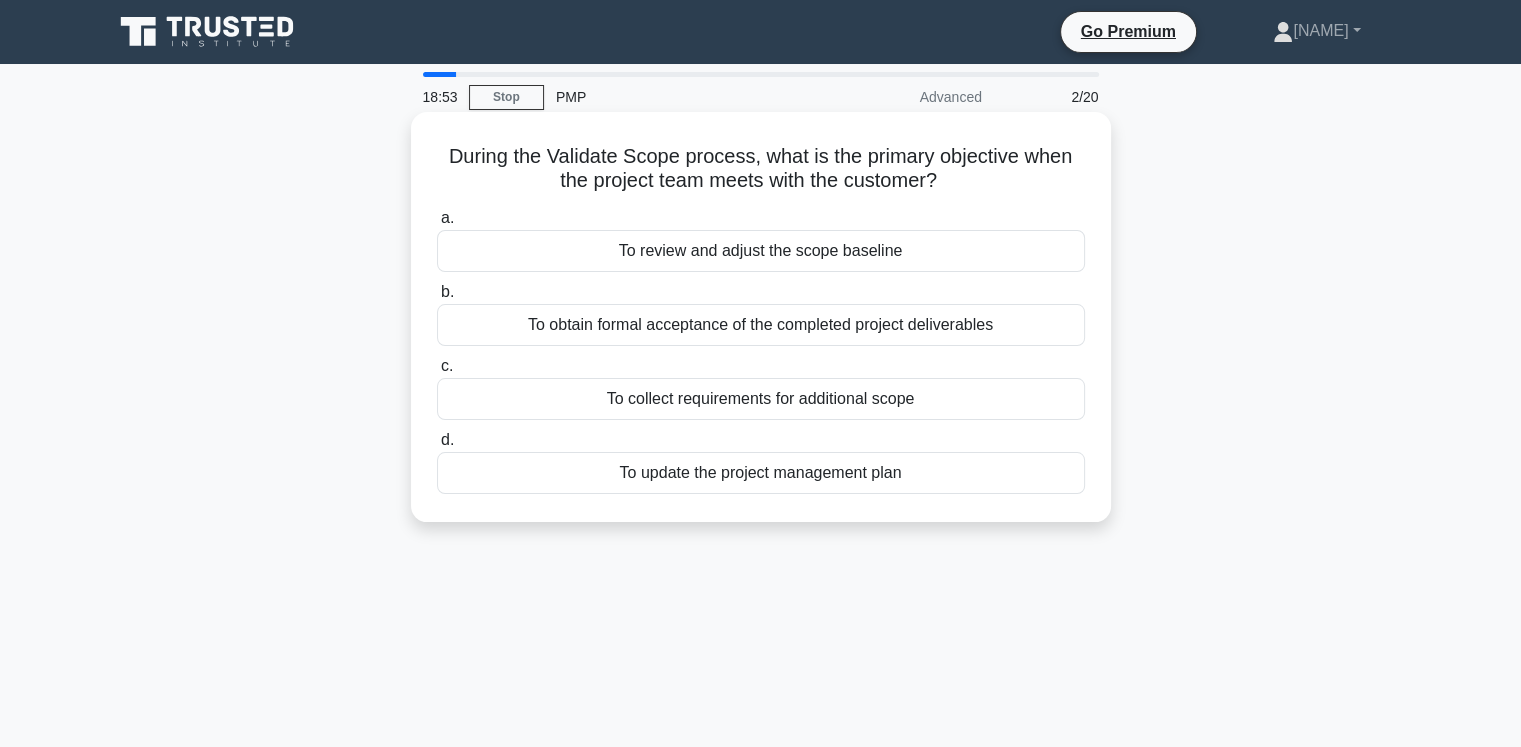 click on "To obtain formal acceptance of the completed project deliverables" at bounding box center (761, 325) 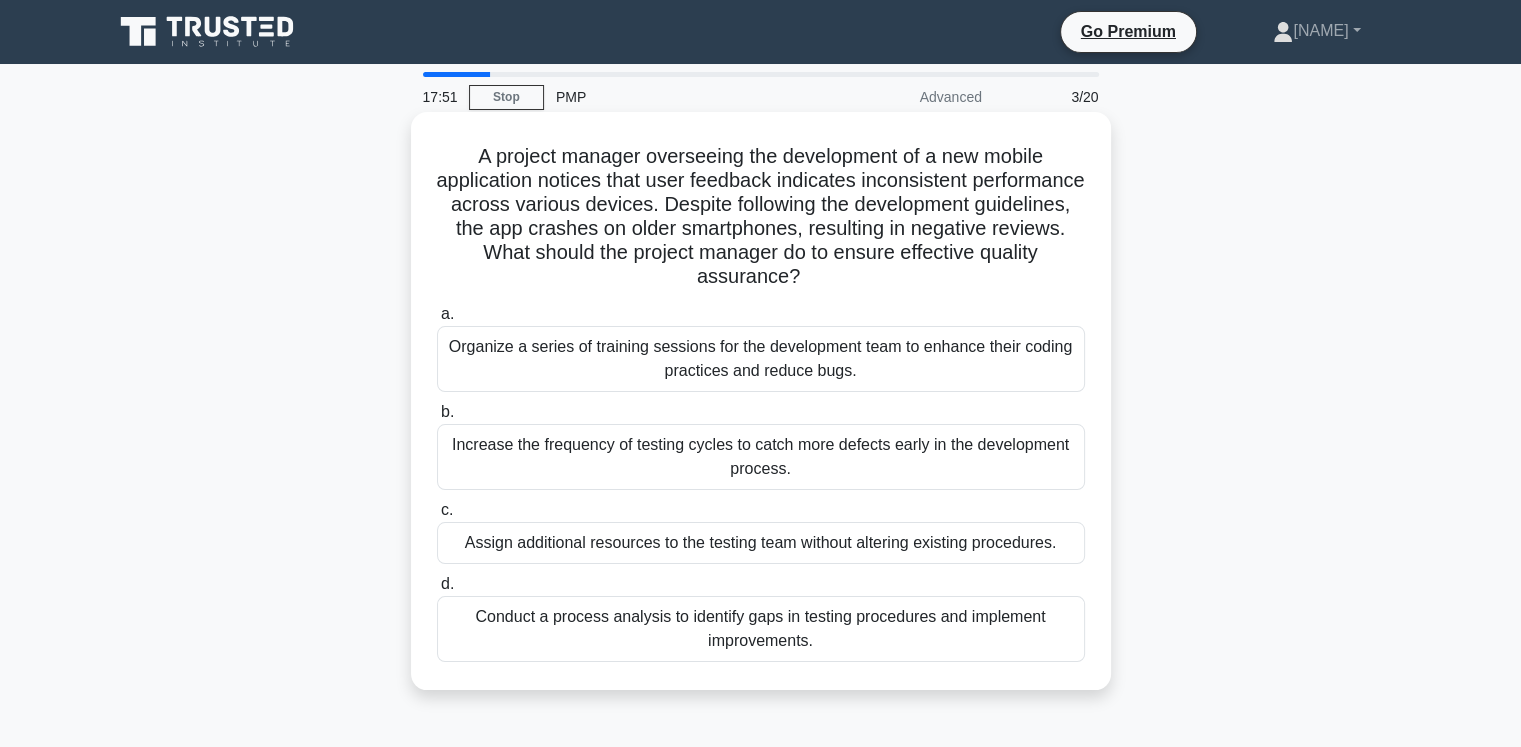 click on "Conduct a process analysis to identify gaps in testing procedures and implement improvements." at bounding box center [761, 629] 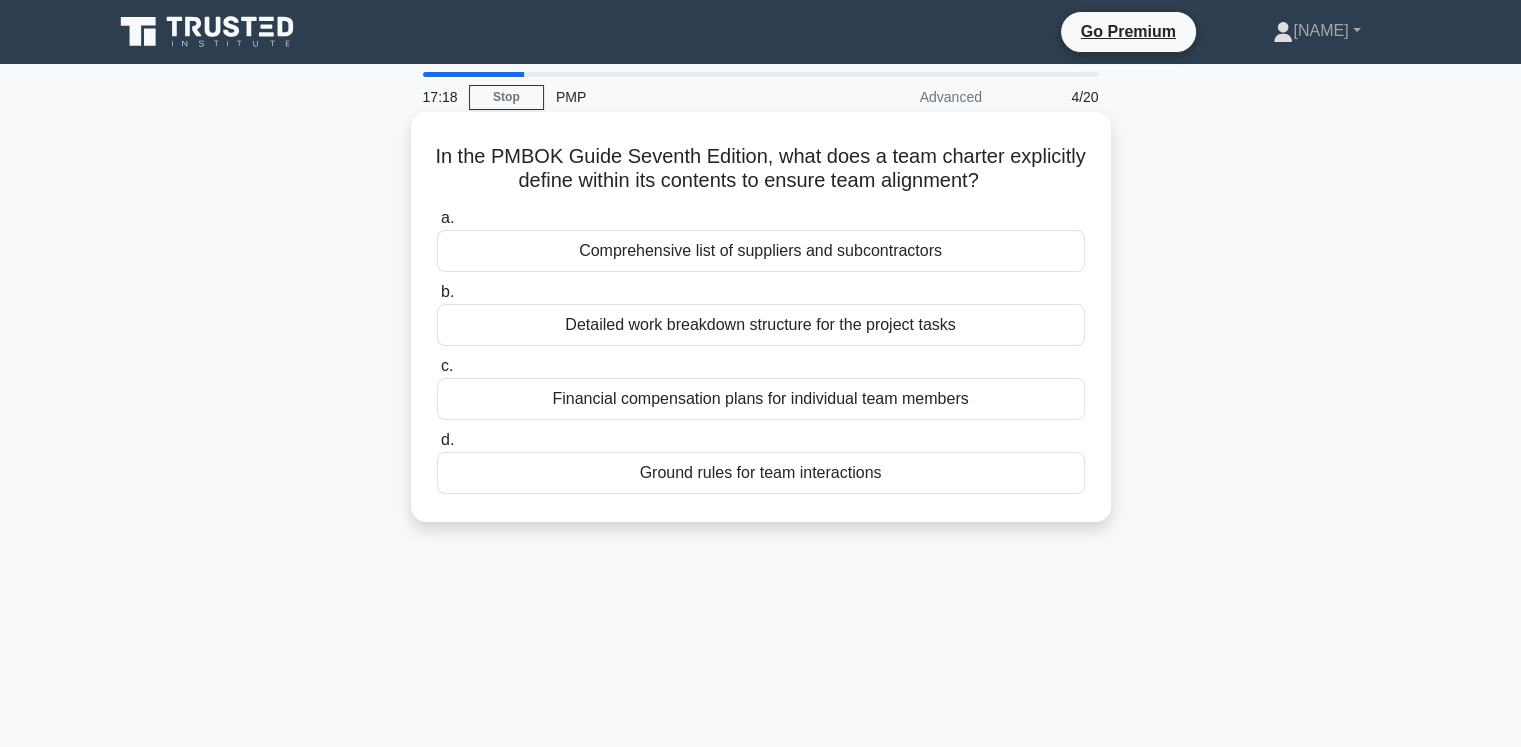 click on "Ground rules for team interactions" at bounding box center [761, 473] 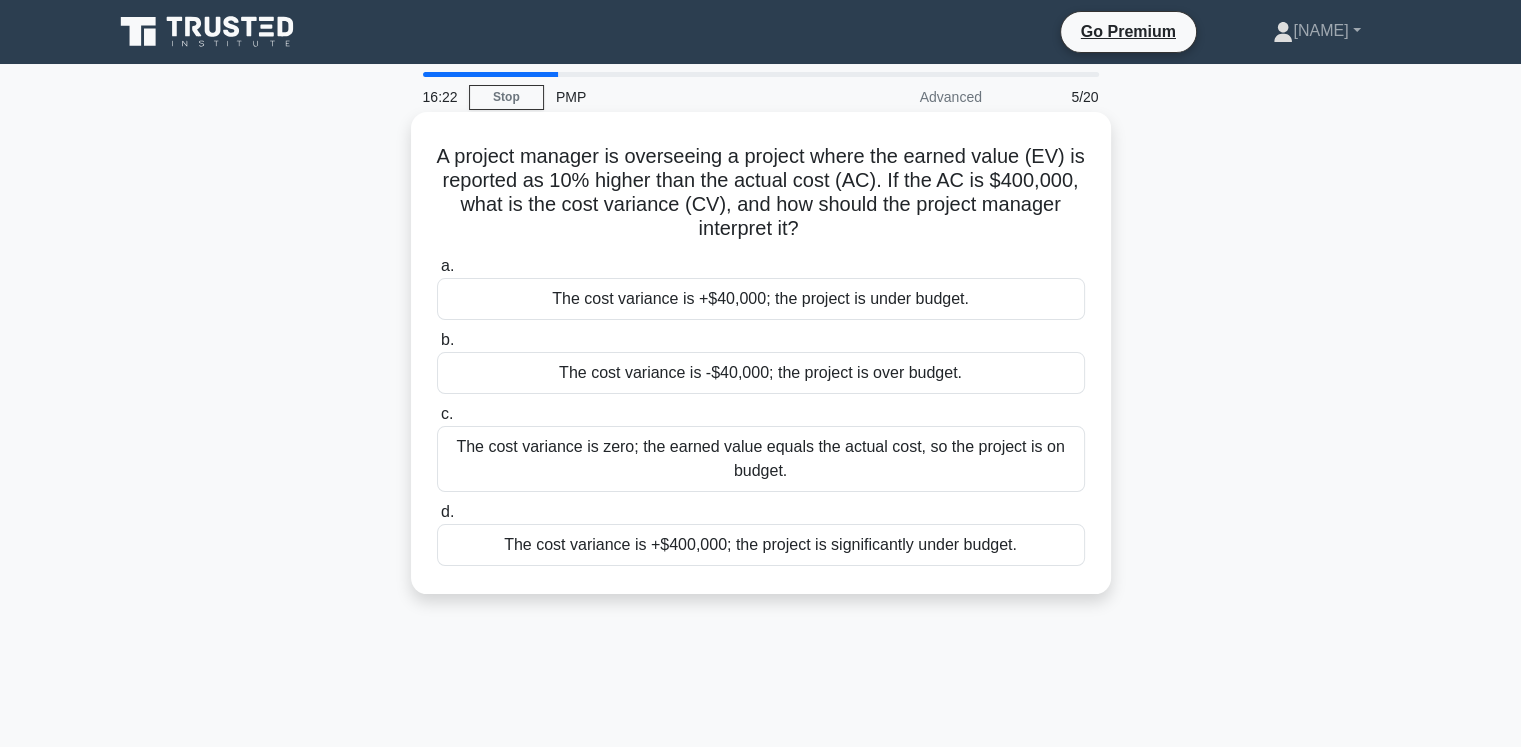 click on "The cost variance is +$40,000; the project is under budget." at bounding box center [761, 299] 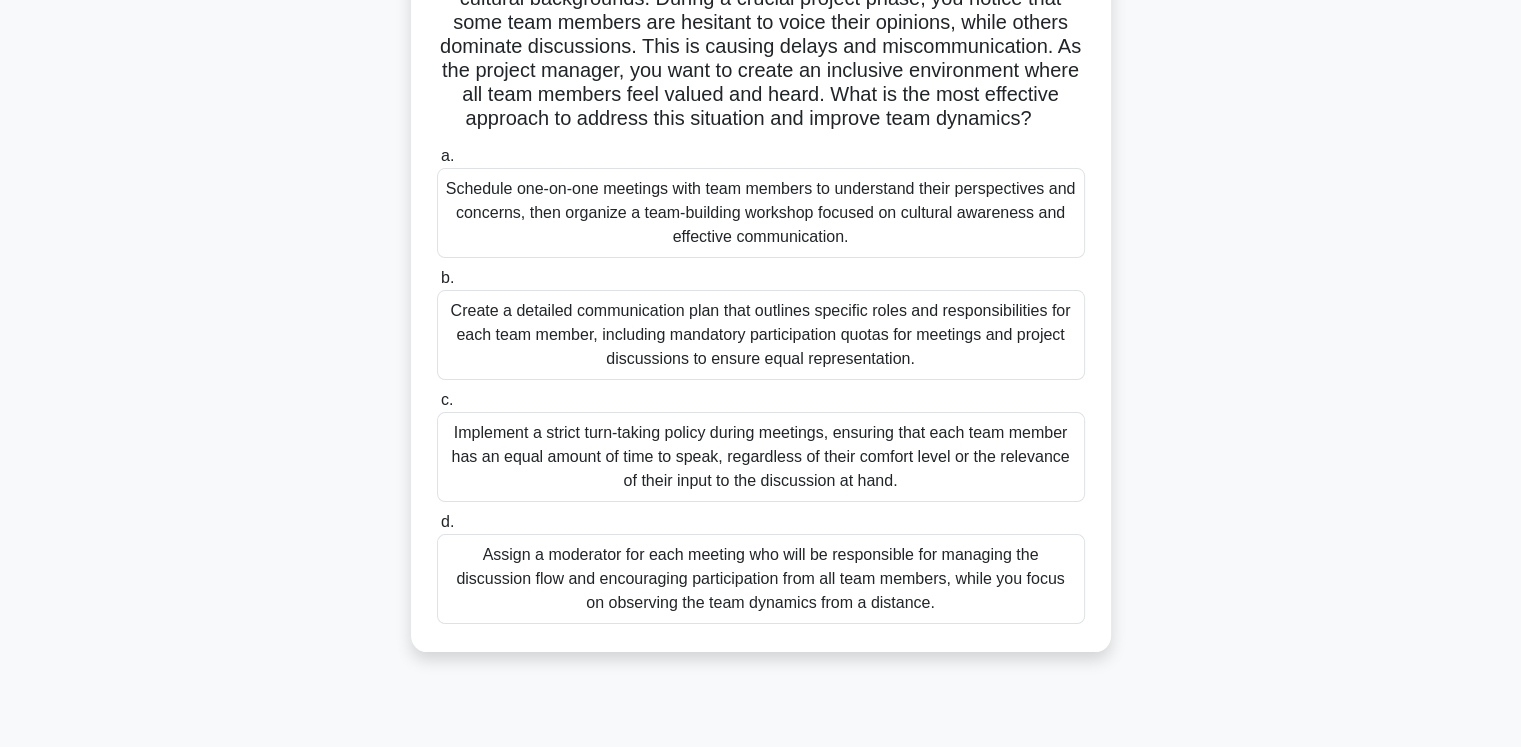 scroll, scrollTop: 200, scrollLeft: 0, axis: vertical 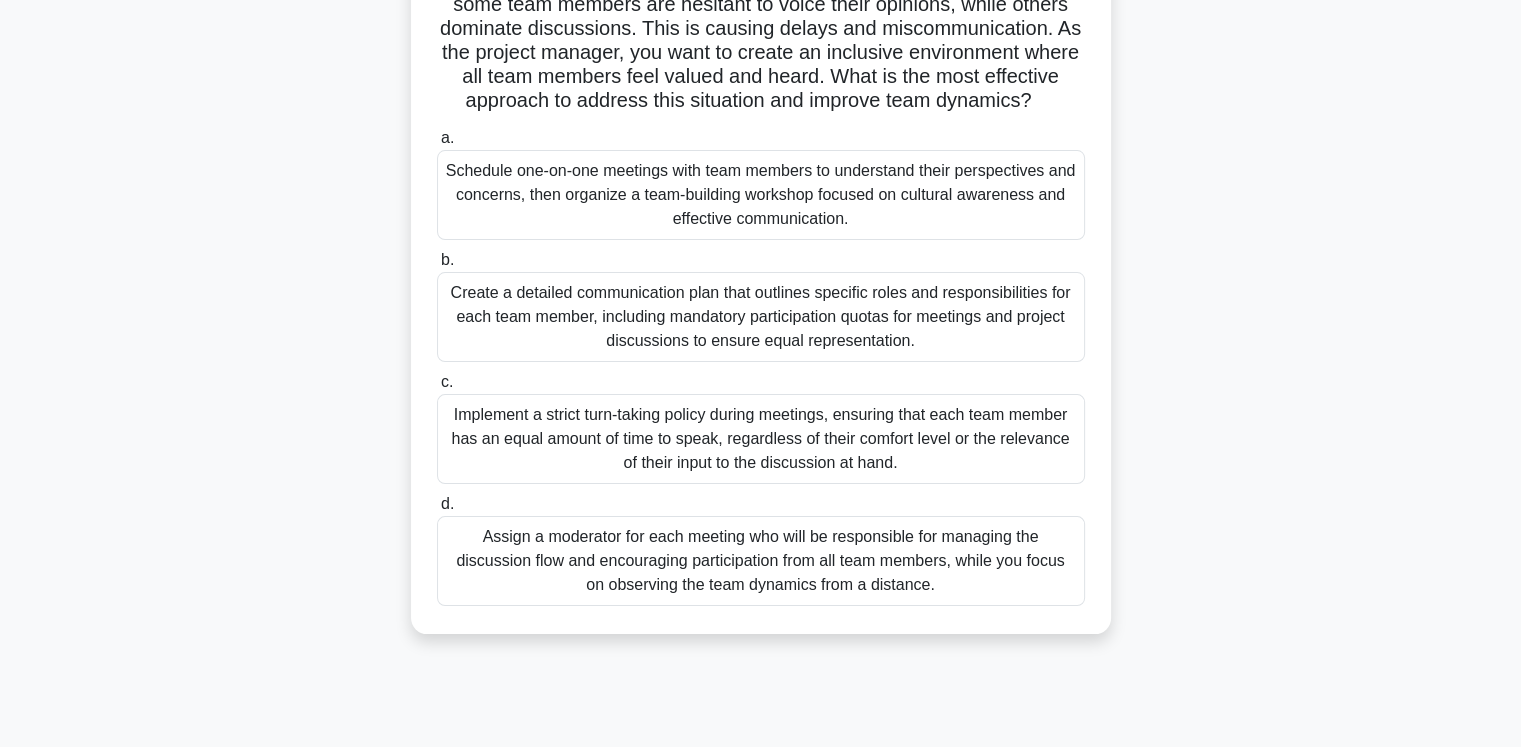 click on "Implement a strict turn-taking policy during meetings, ensuring that each team member has an equal amount of time to speak, regardless of their comfort level or the relevance of their input to the discussion at hand." at bounding box center [761, 439] 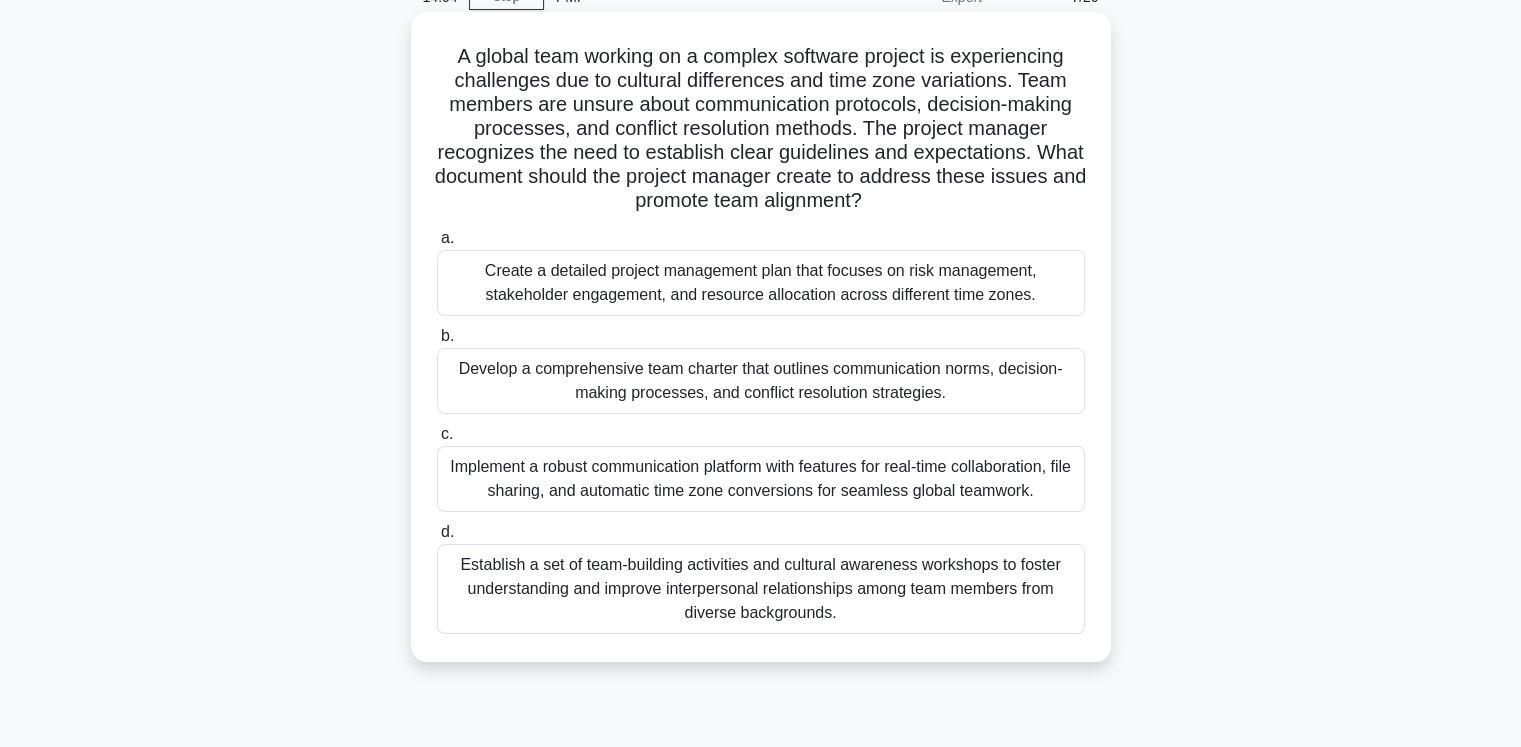 scroll, scrollTop: 200, scrollLeft: 0, axis: vertical 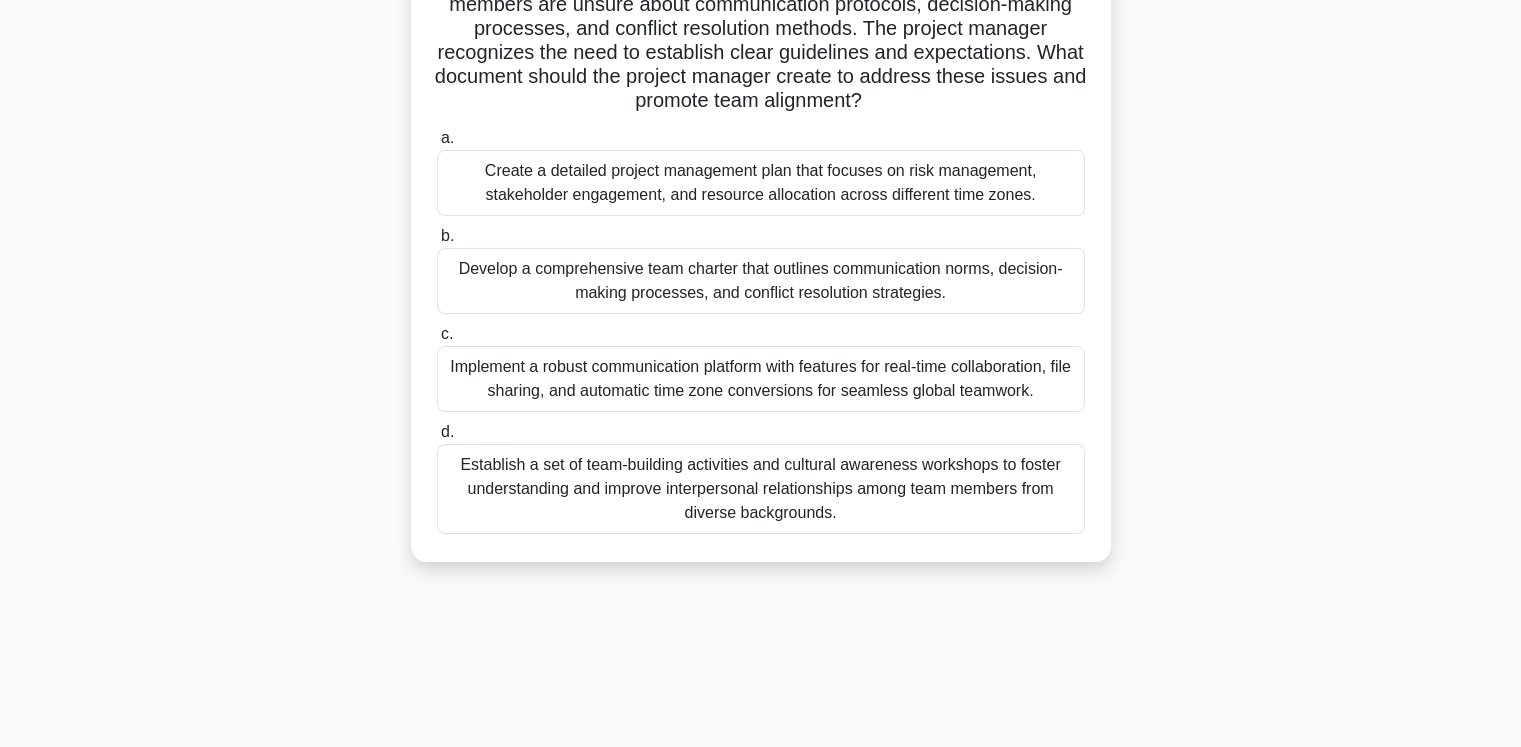 click on "Develop a comprehensive team charter that outlines communication norms, decision-making processes, and conflict resolution strategies." at bounding box center [761, 281] 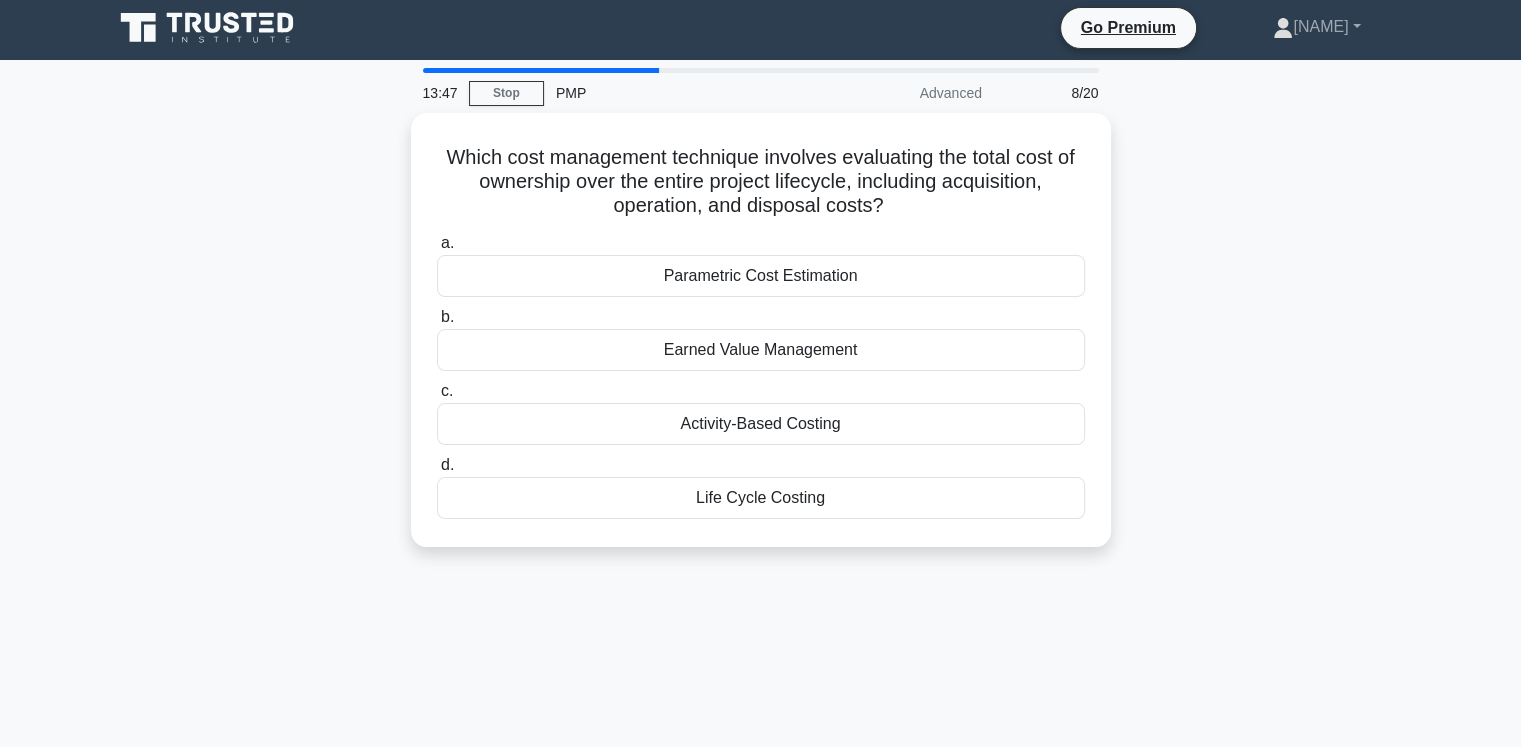 scroll, scrollTop: 0, scrollLeft: 0, axis: both 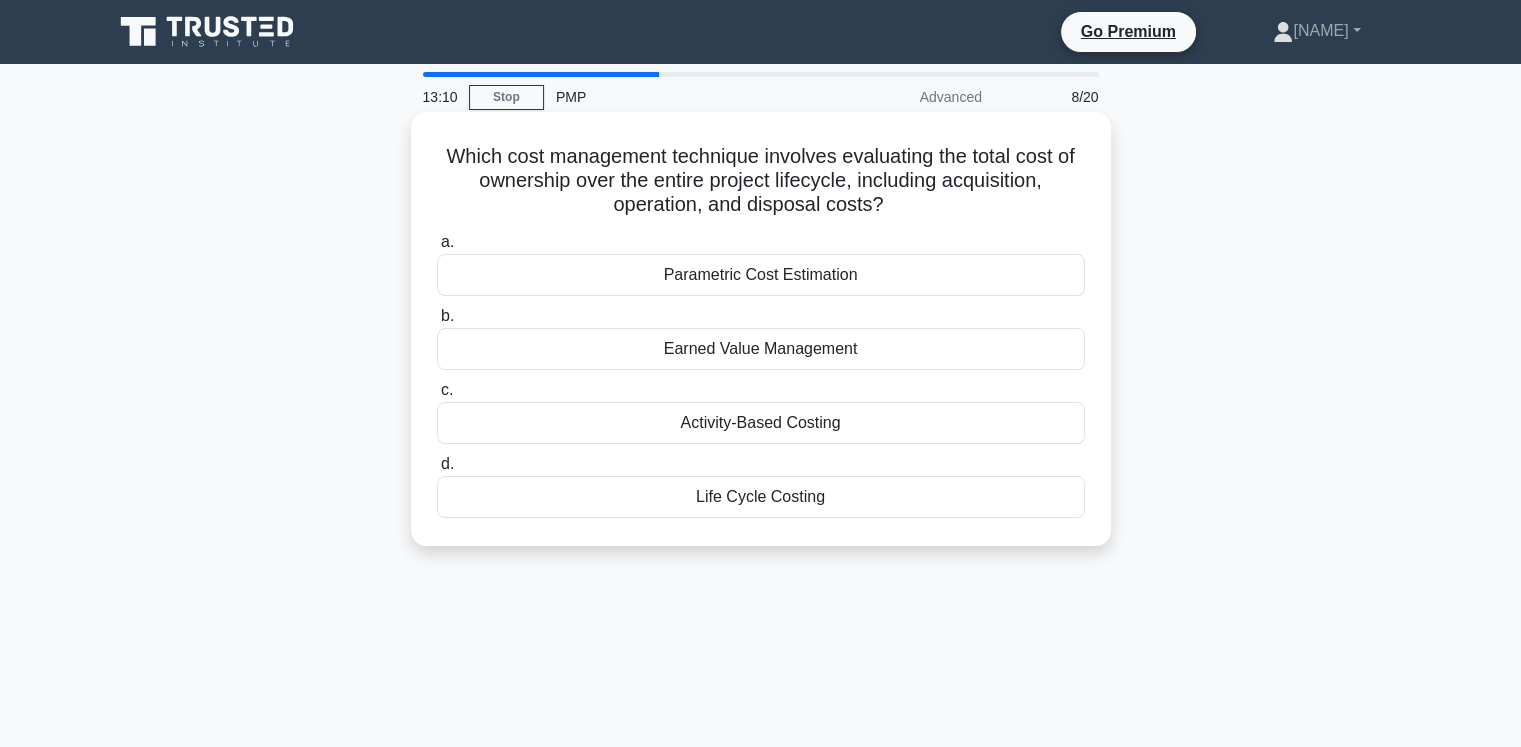 click on "Life Cycle Costing" at bounding box center (761, 497) 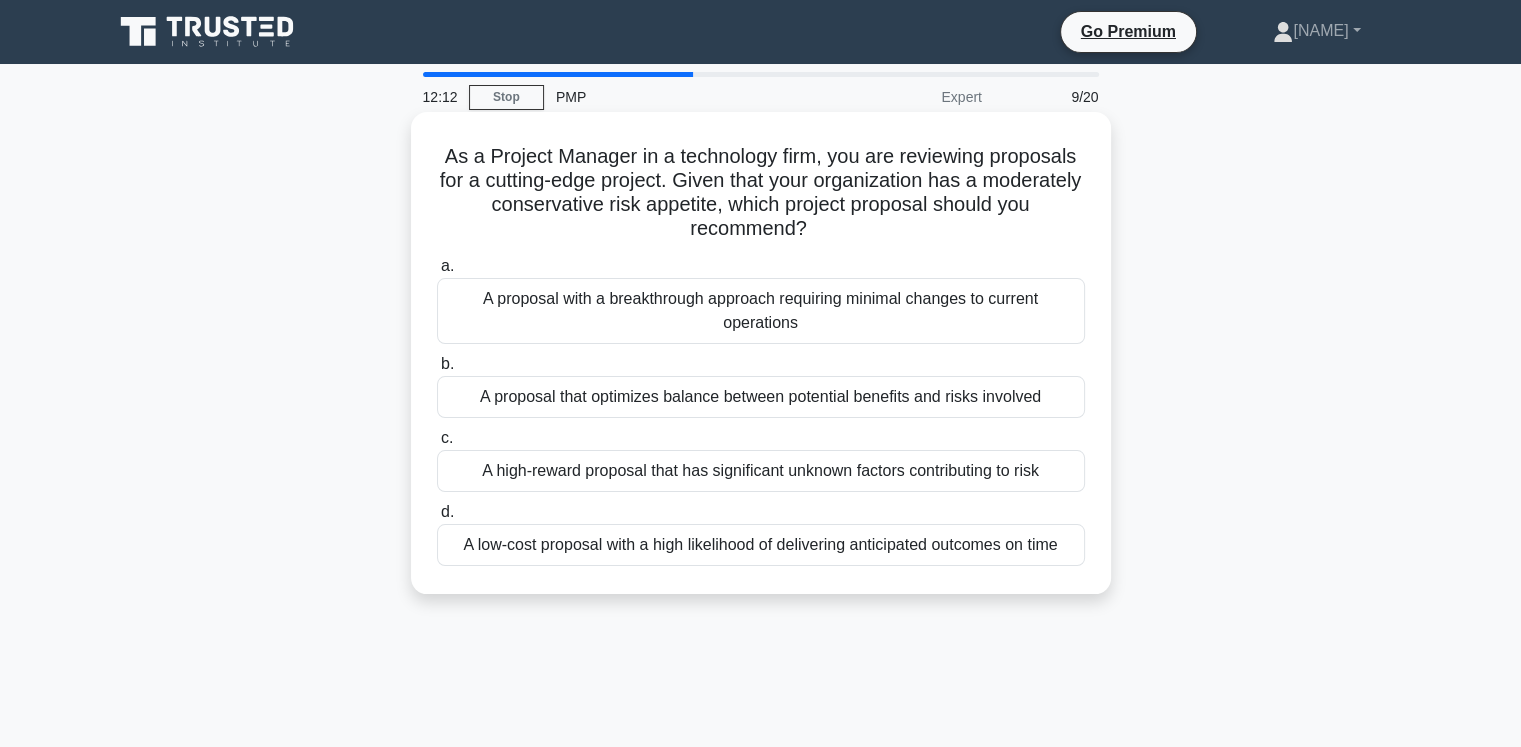 click on "A proposal with a breakthrough approach requiring minimal changes to current operations" at bounding box center [761, 311] 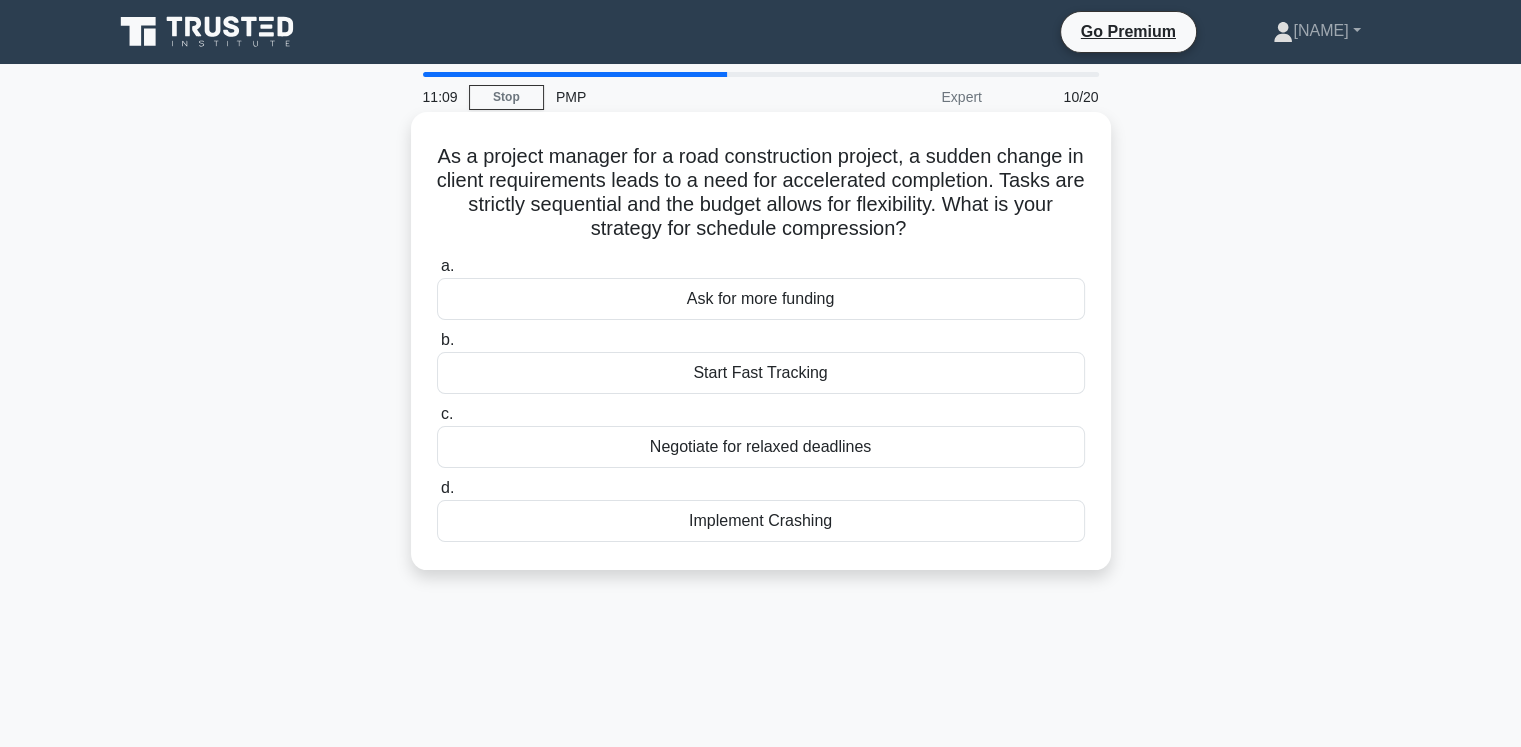 click on "Start Fast Tracking" at bounding box center (761, 373) 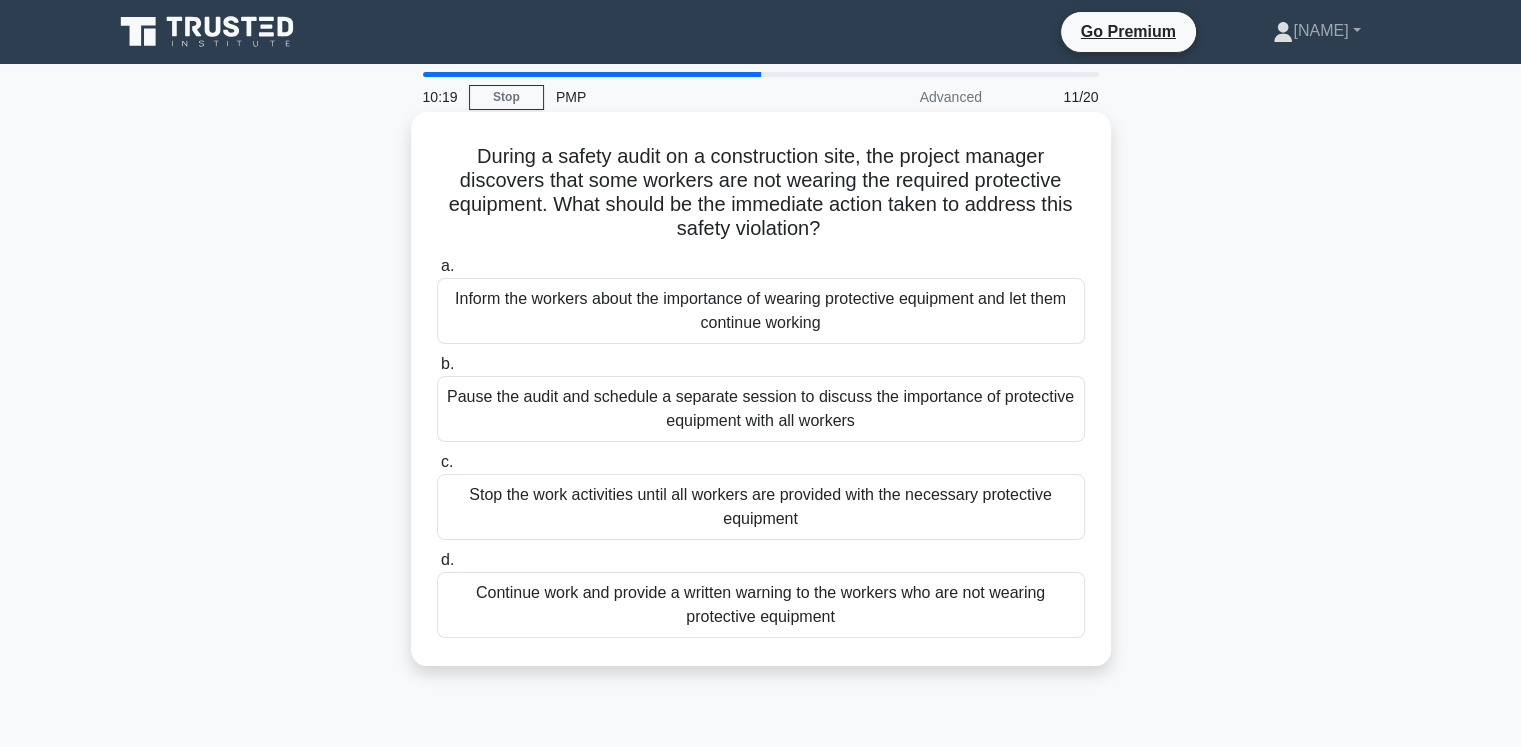 click on "Stop the work activities until all workers are provided with the necessary protective equipment" at bounding box center (761, 507) 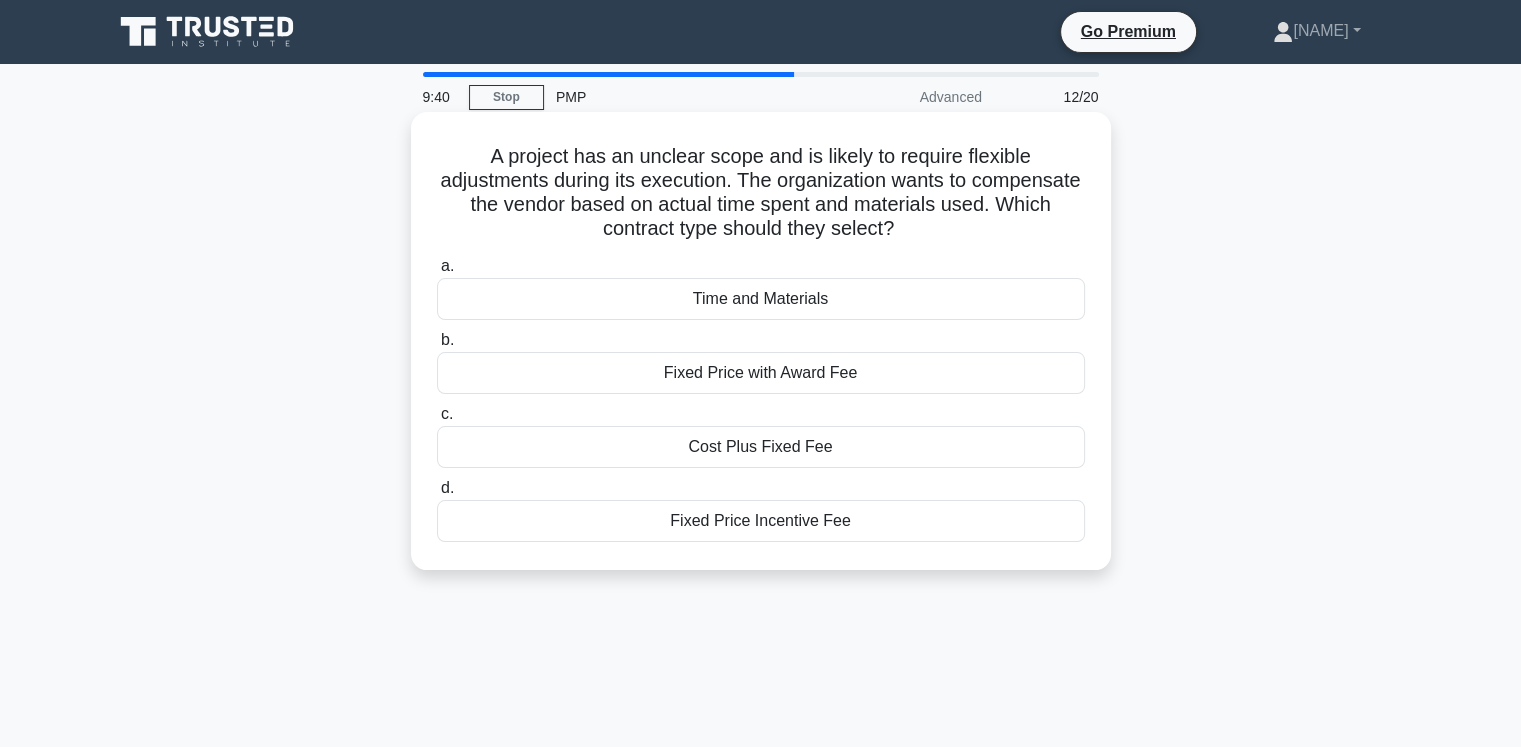 click on "Time and Materials" at bounding box center (761, 299) 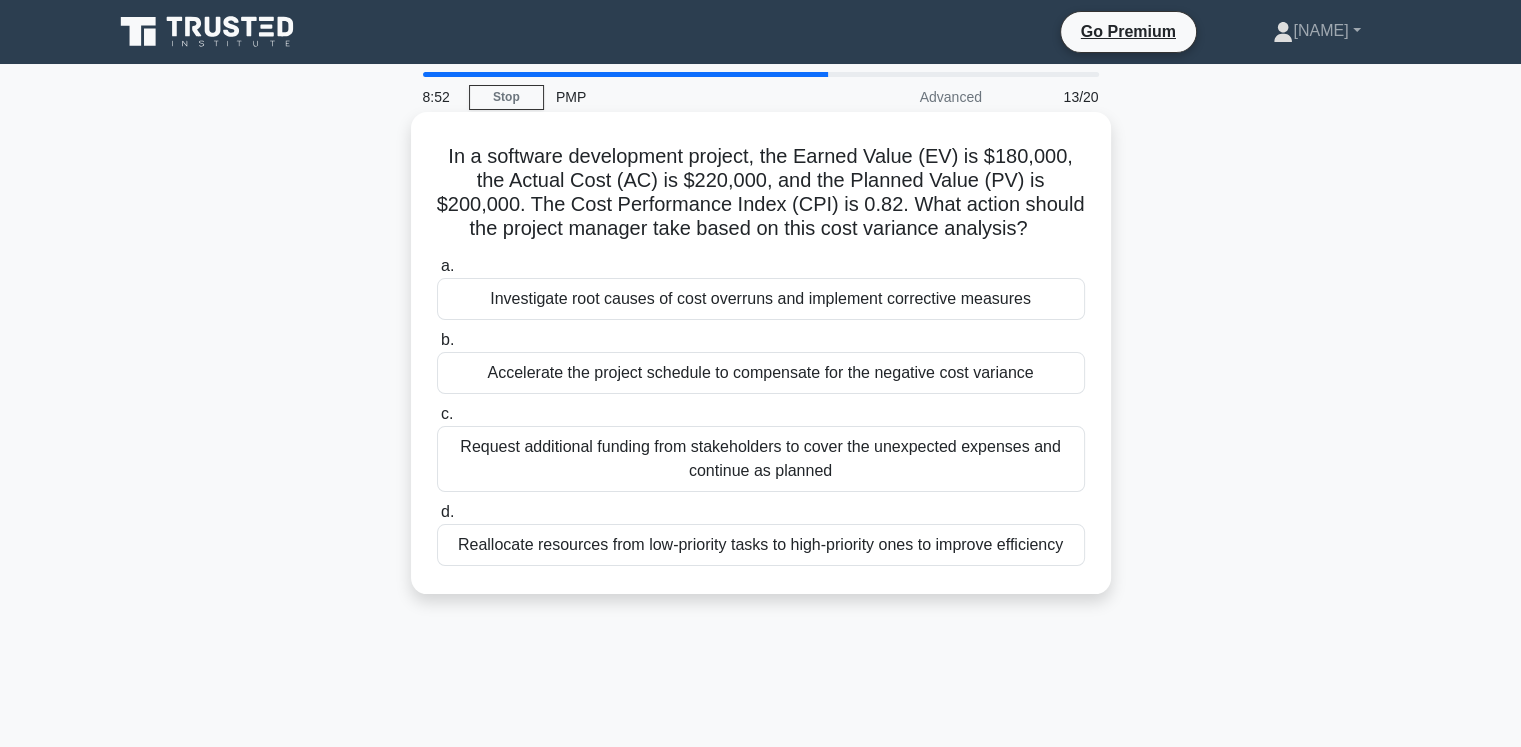 click on "Investigate root causes of cost overruns and implement corrective measures" at bounding box center [761, 299] 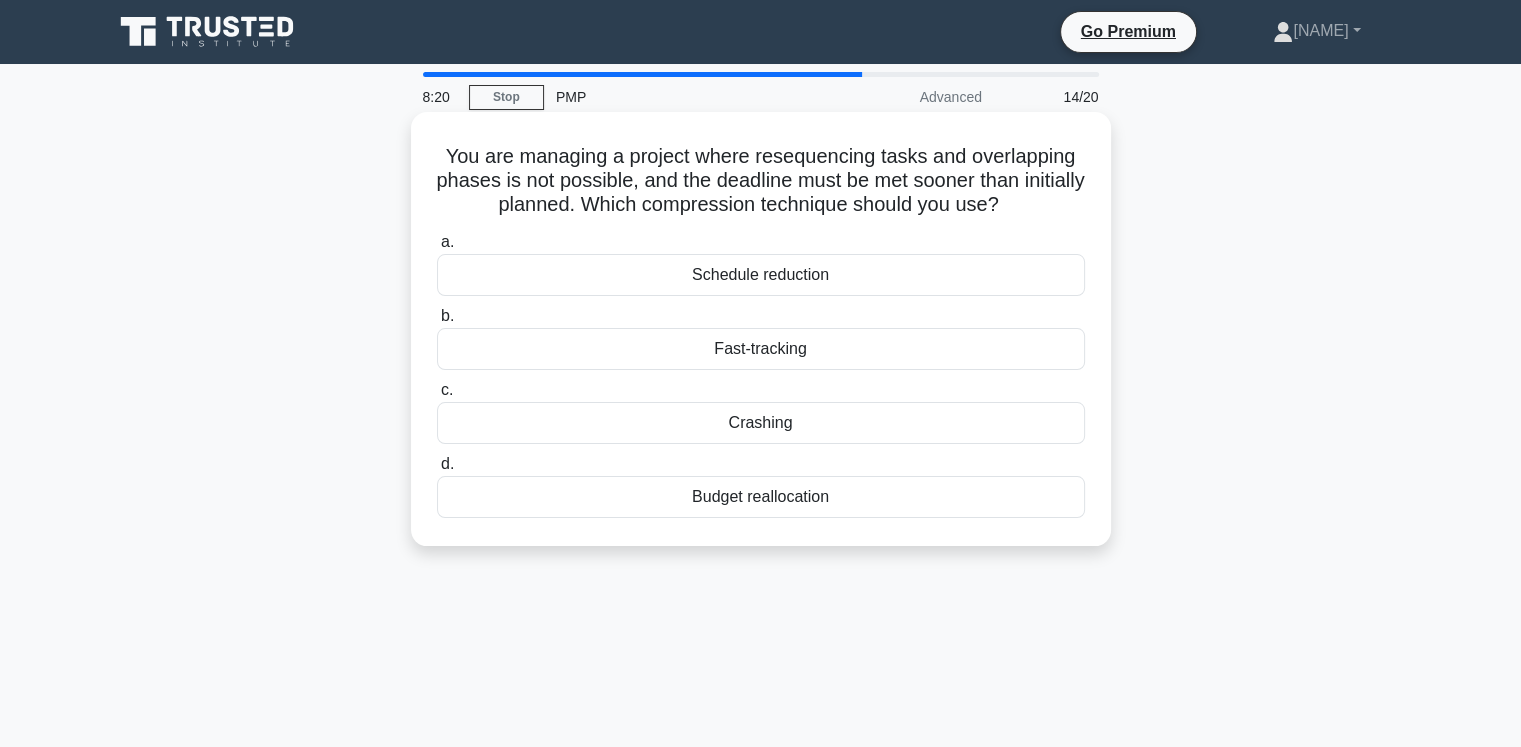 click on "Fast-tracking" at bounding box center [761, 349] 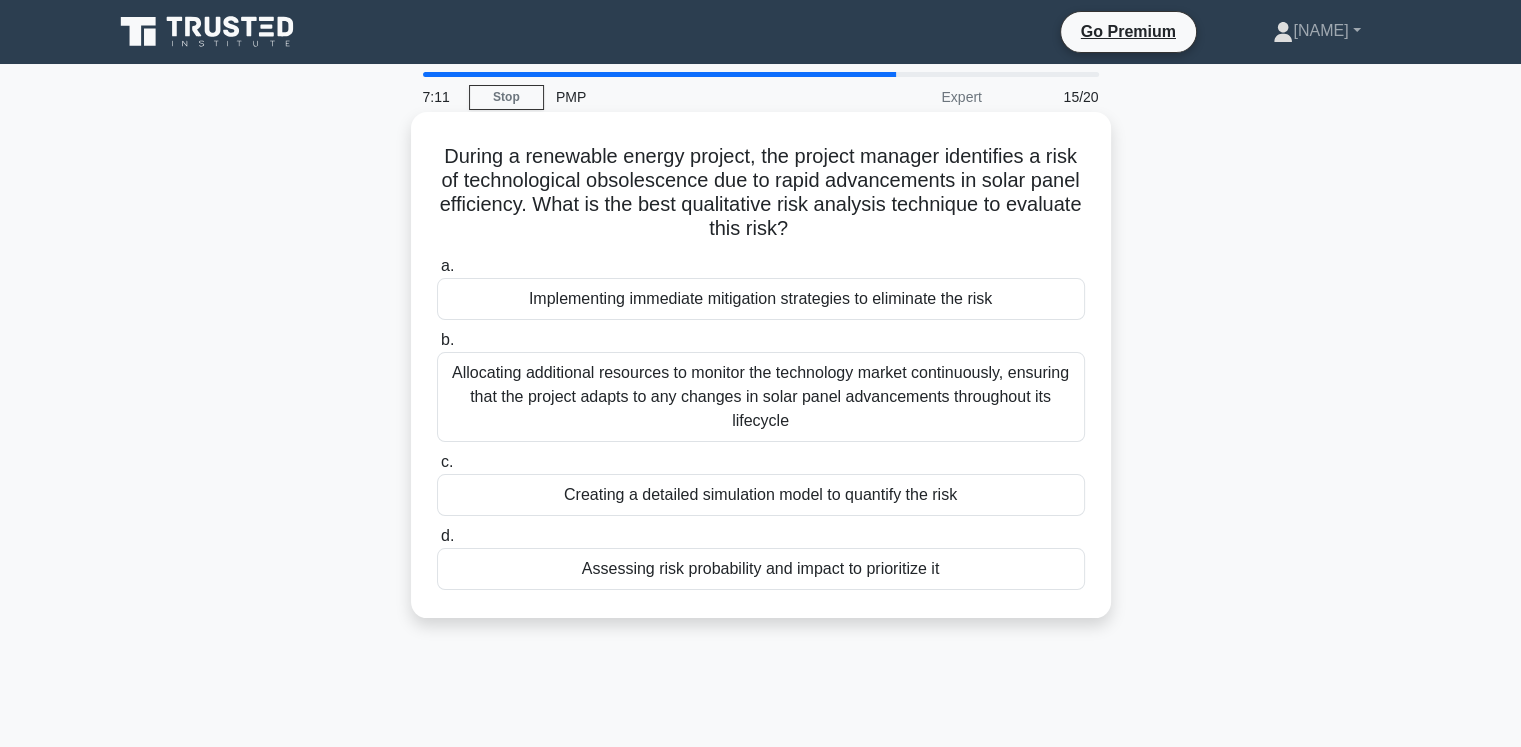 click on "Assessing risk probability and impact to prioritize it" at bounding box center (761, 569) 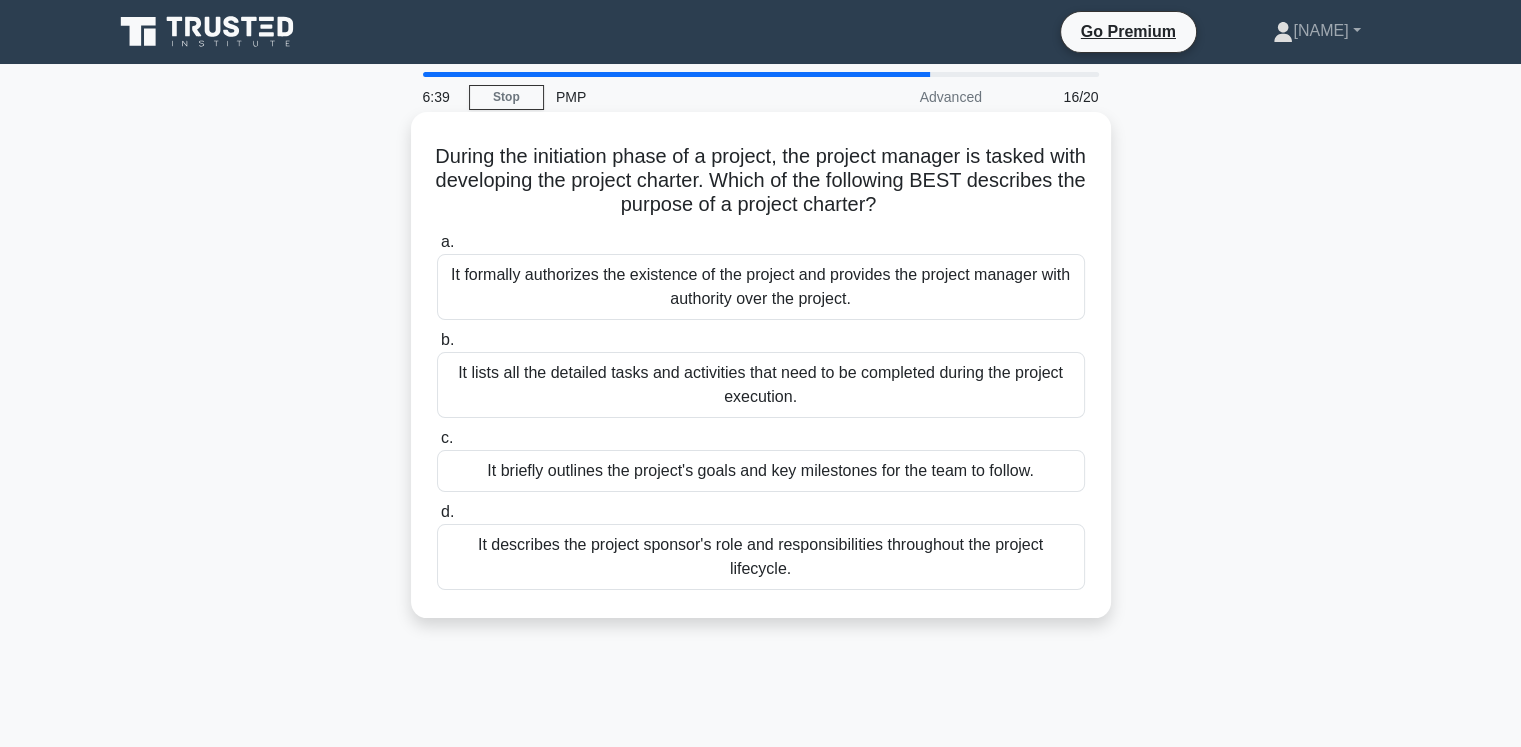 click on "It formally authorizes the existence of the project and provides the project manager with authority over the project." at bounding box center (761, 287) 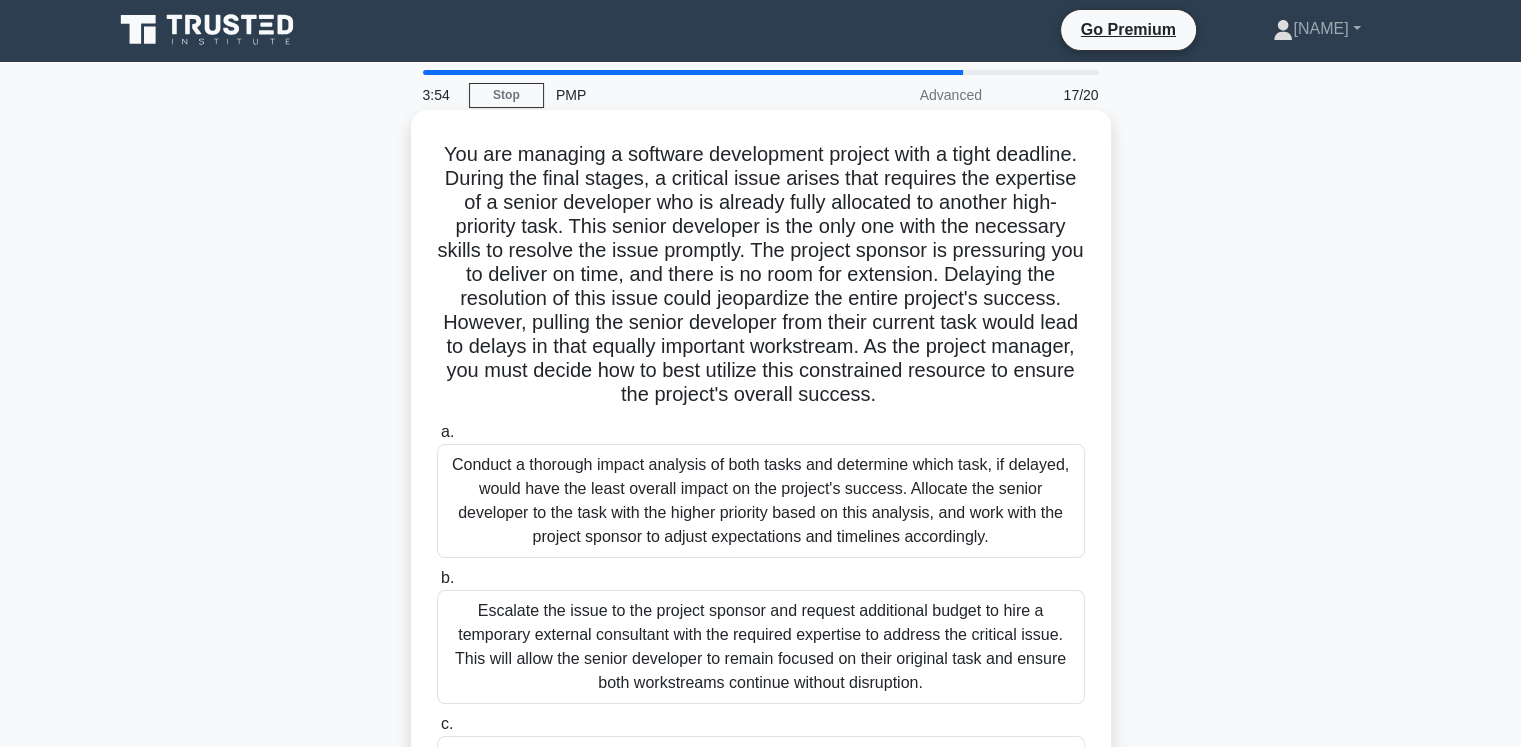 scroll, scrollTop: 0, scrollLeft: 0, axis: both 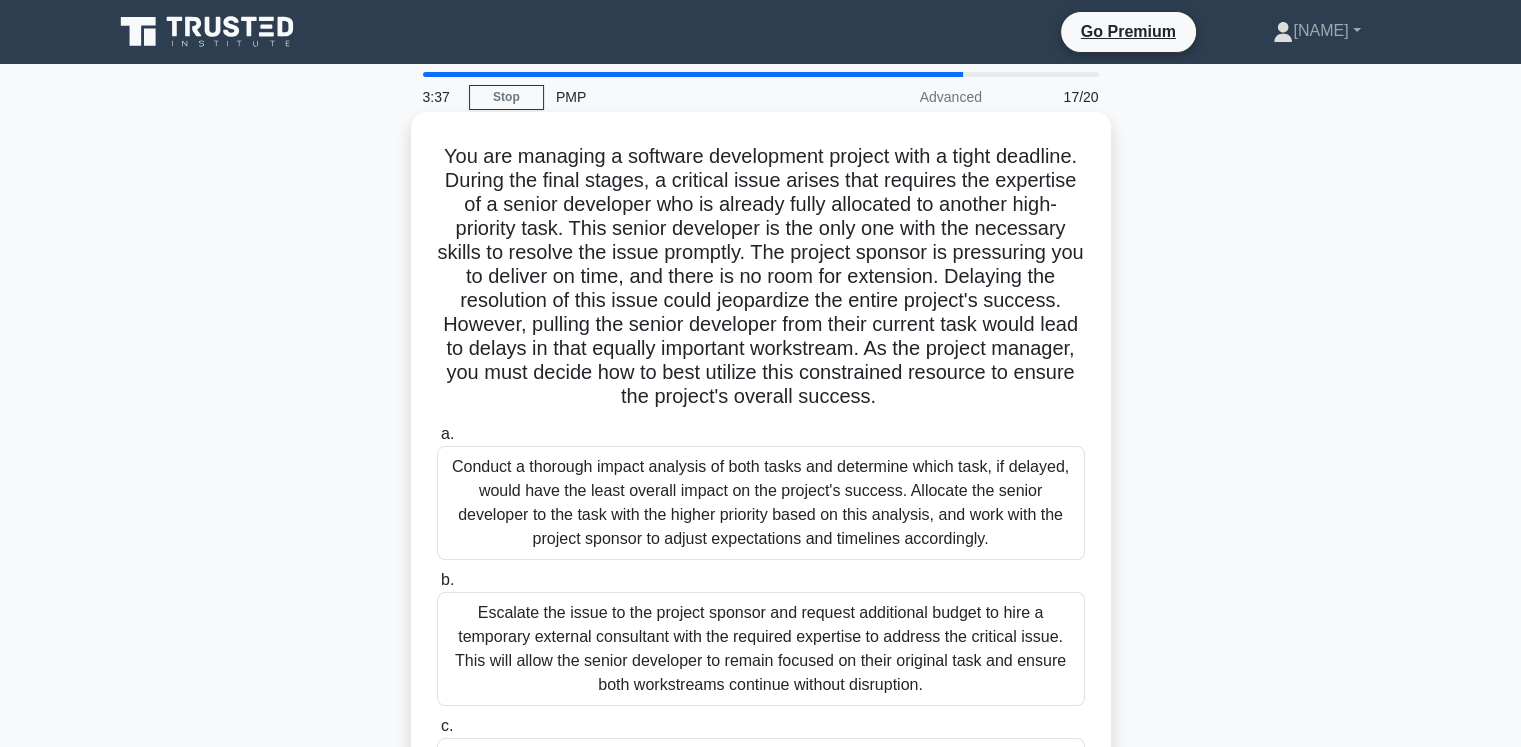 click on "Escalate the issue to the project sponsor and request additional budget to hire a temporary external consultant with the required expertise to address the critical issue. This will allow the senior developer to remain focused on their original task and ensure both workstreams continue without disruption." at bounding box center (761, 649) 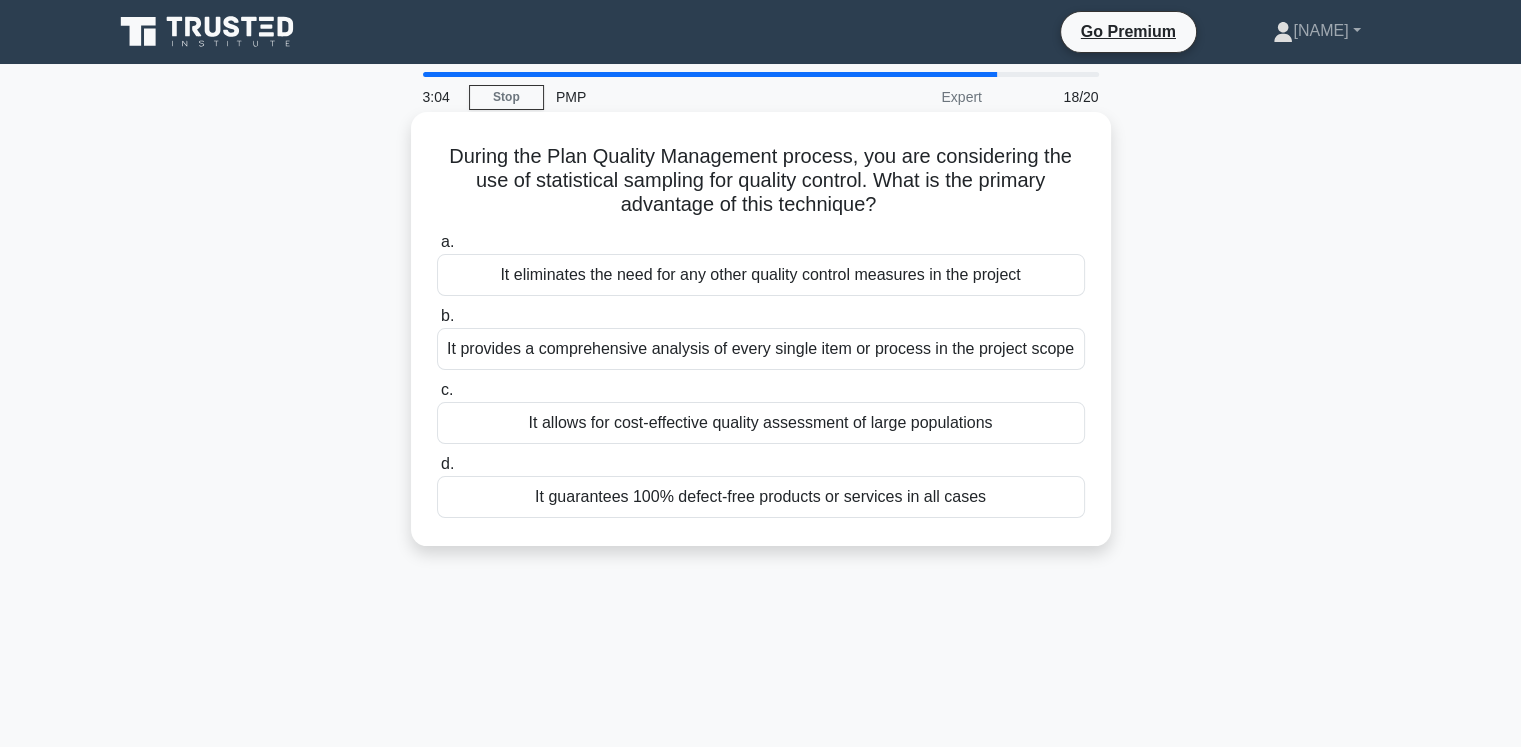 click on "It allows for cost-effective quality assessment of large populations" at bounding box center (761, 423) 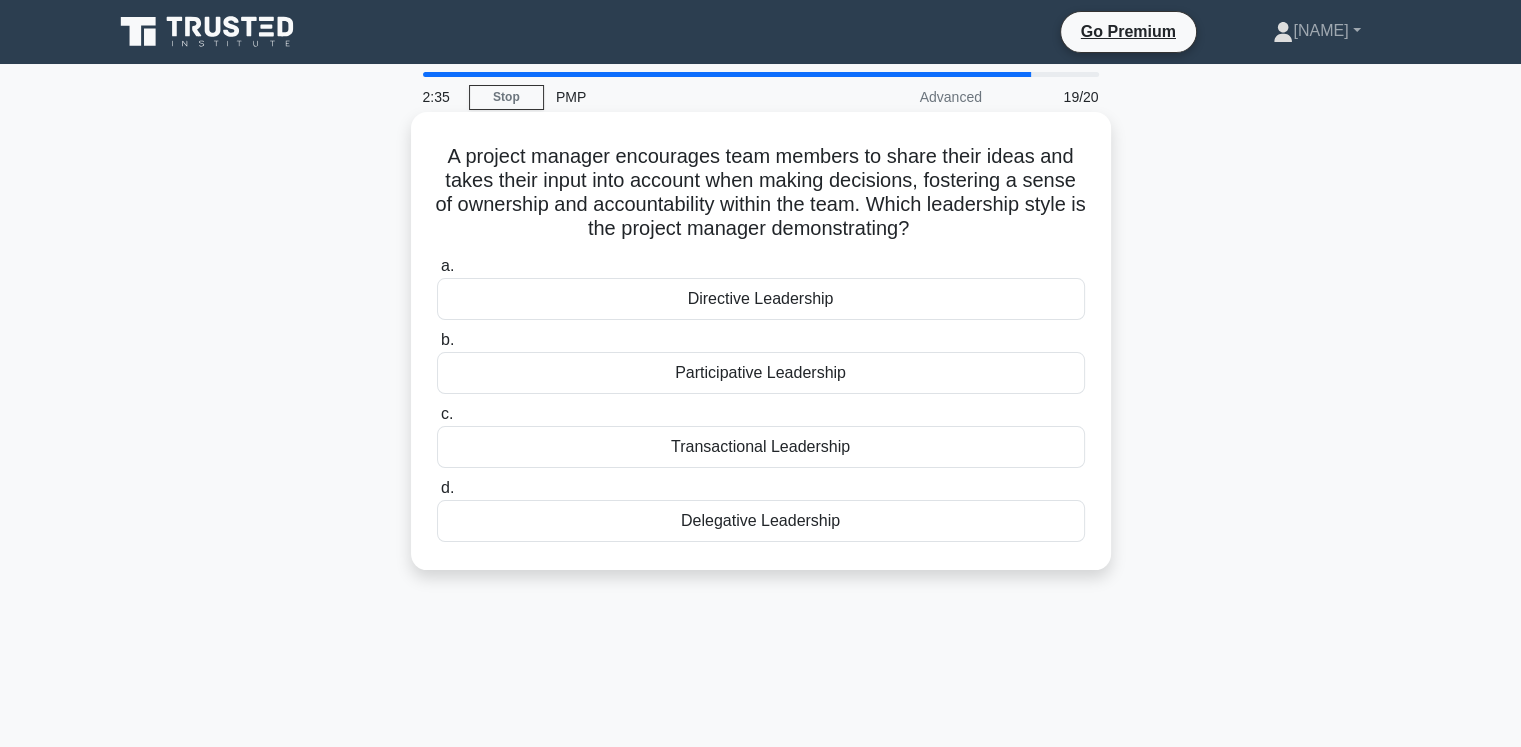 click on "Transactional Leadership" at bounding box center [761, 447] 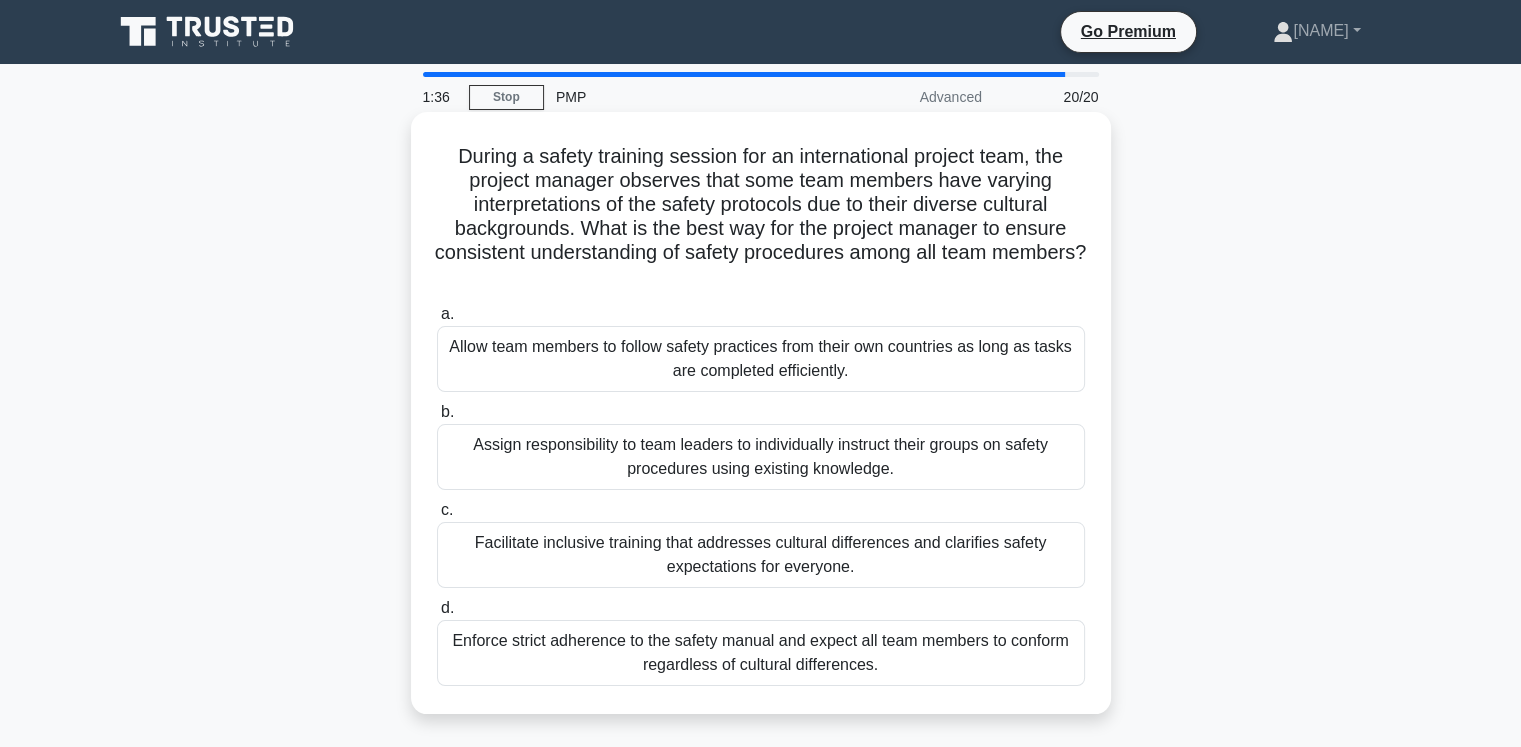 click on "Facilitate inclusive training that addresses cultural differences and clarifies safety expectations for everyone." at bounding box center [761, 555] 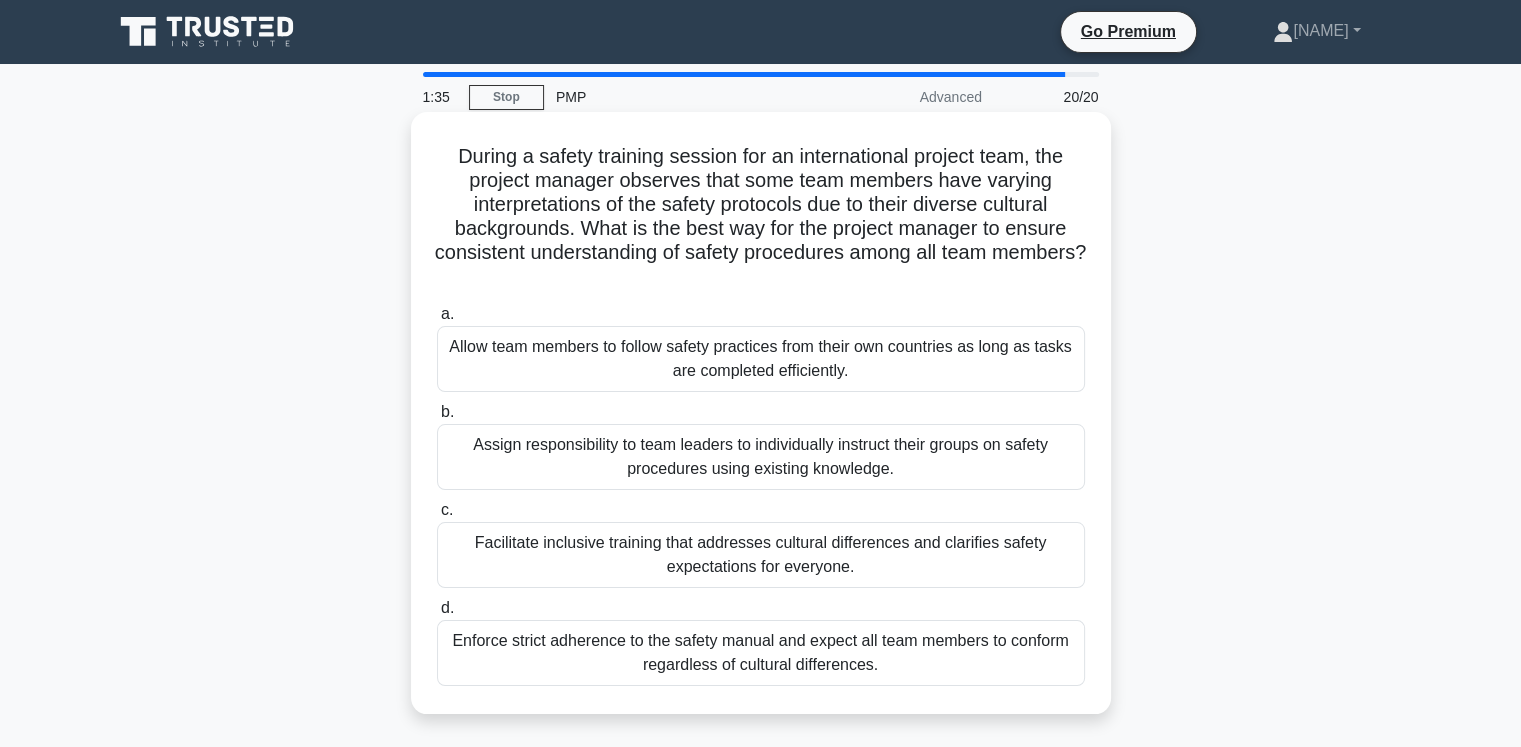 click on "Facilitate inclusive training that addresses cultural differences and clarifies safety expectations for everyone." at bounding box center [761, 555] 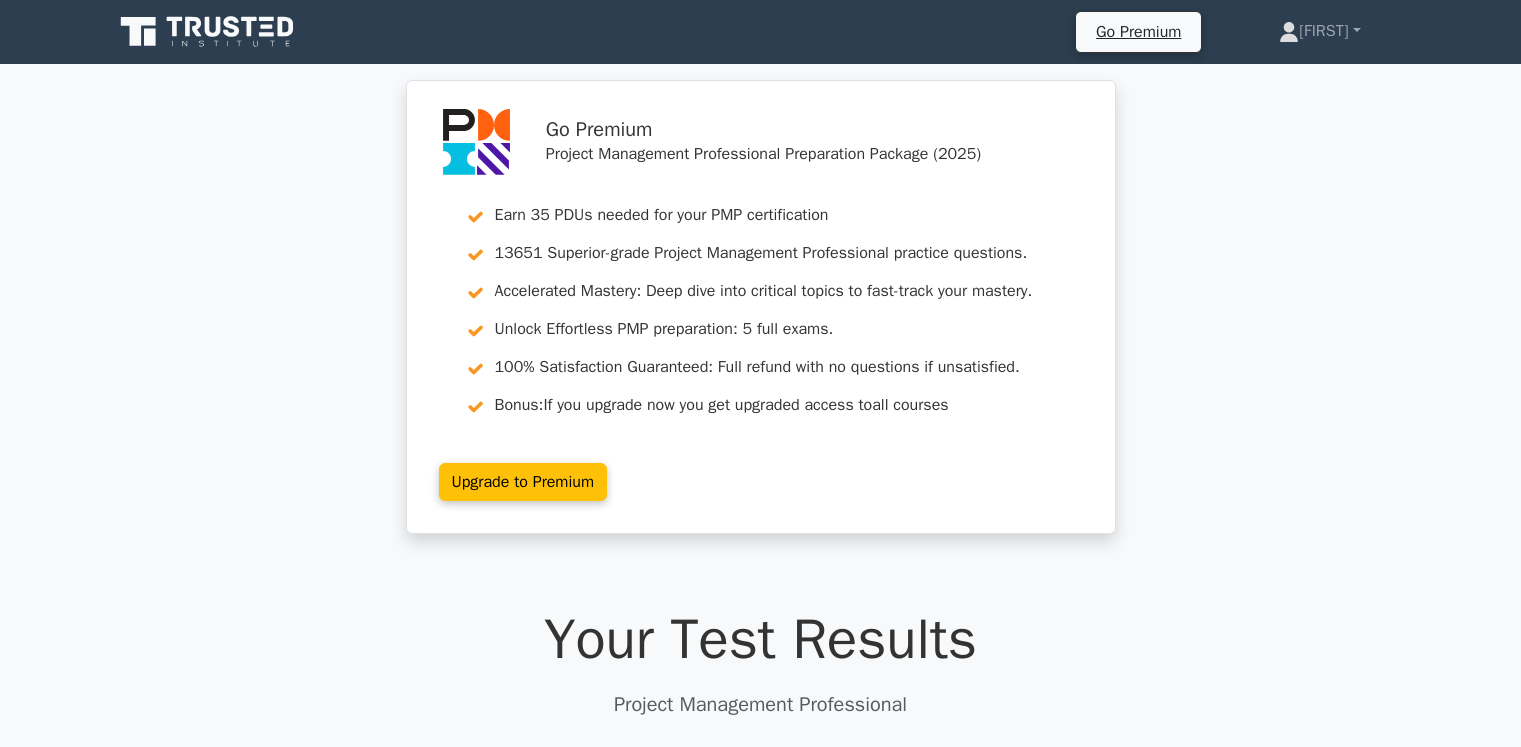 scroll, scrollTop: 72, scrollLeft: 0, axis: vertical 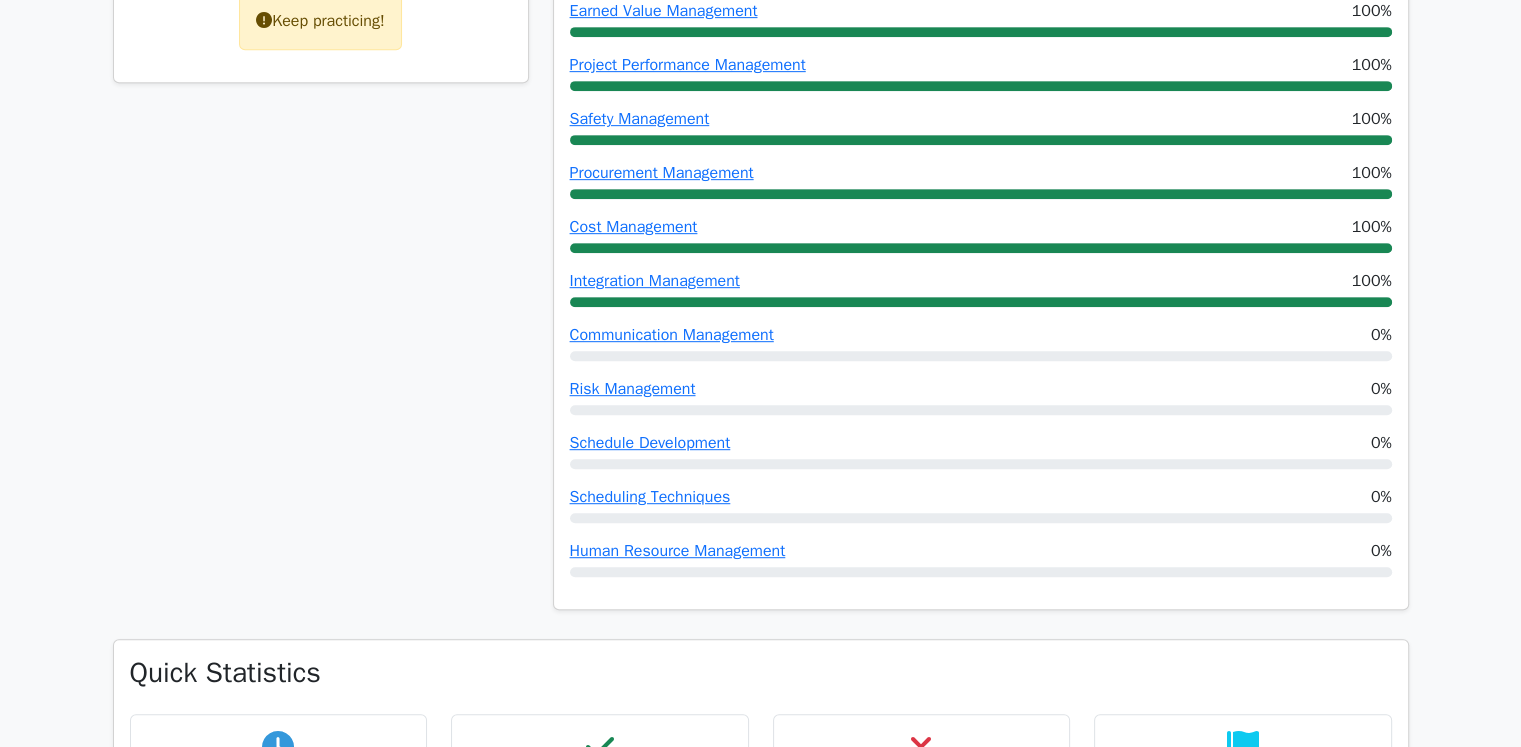 click on "Communication Management
0%" at bounding box center [981, 342] 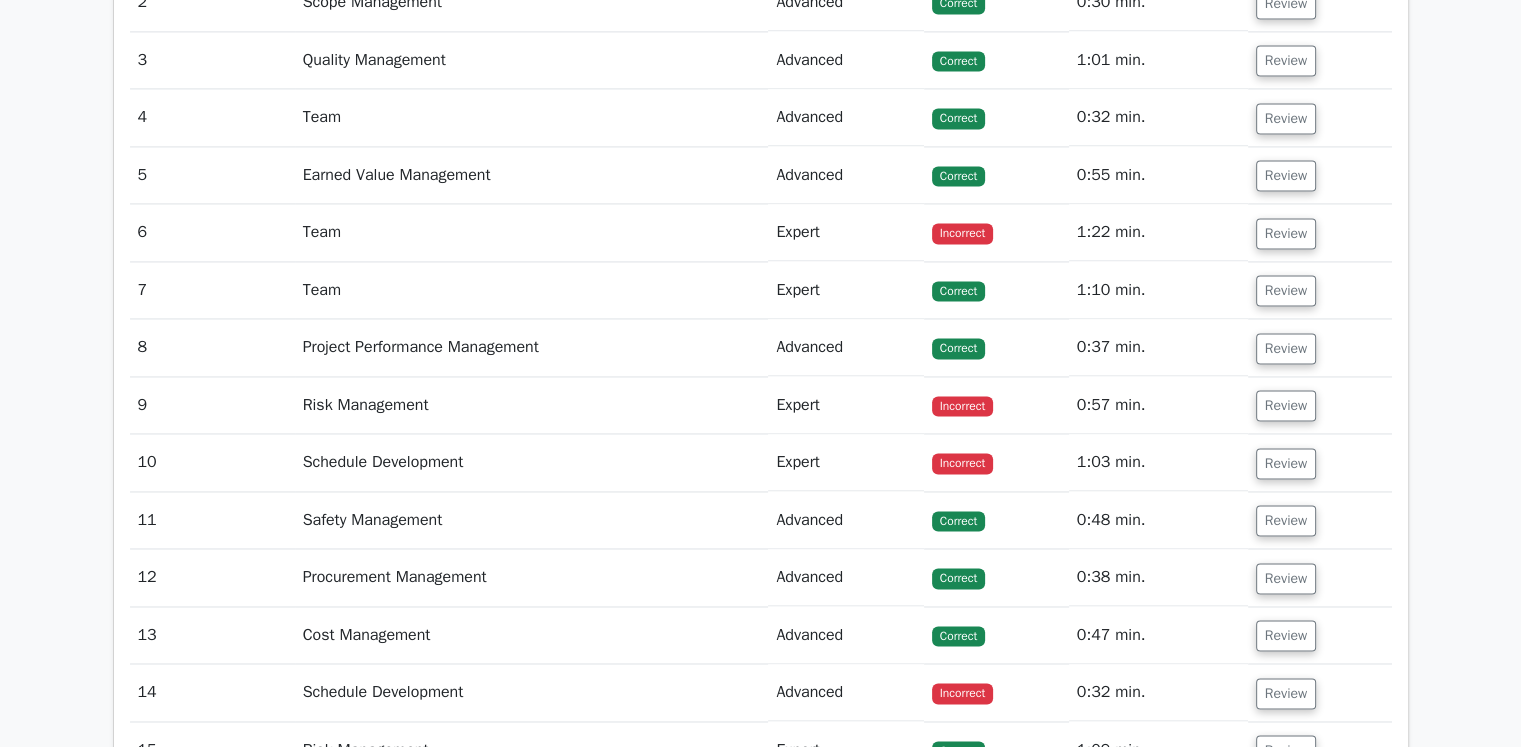 scroll, scrollTop: 2900, scrollLeft: 0, axis: vertical 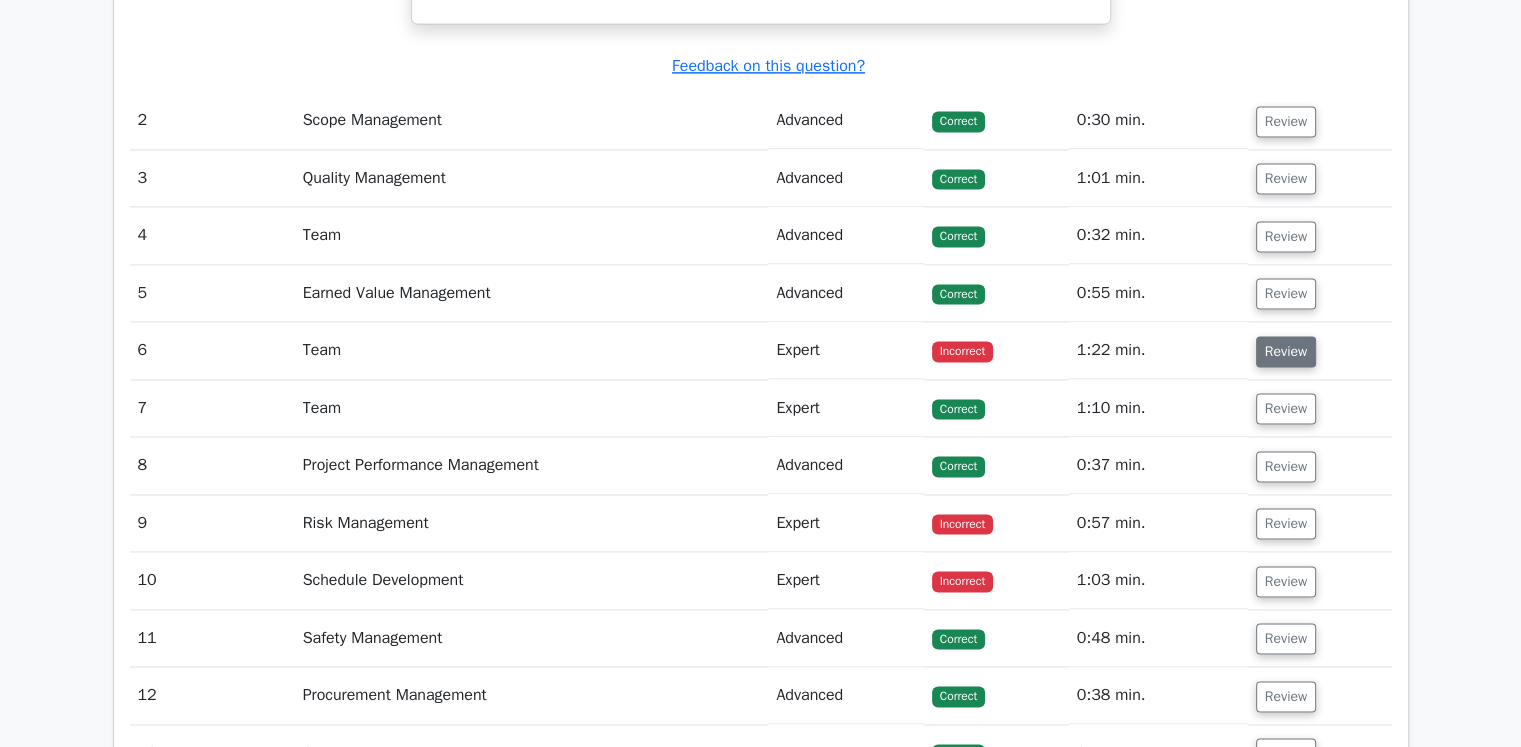 click on "Review" at bounding box center (1286, 351) 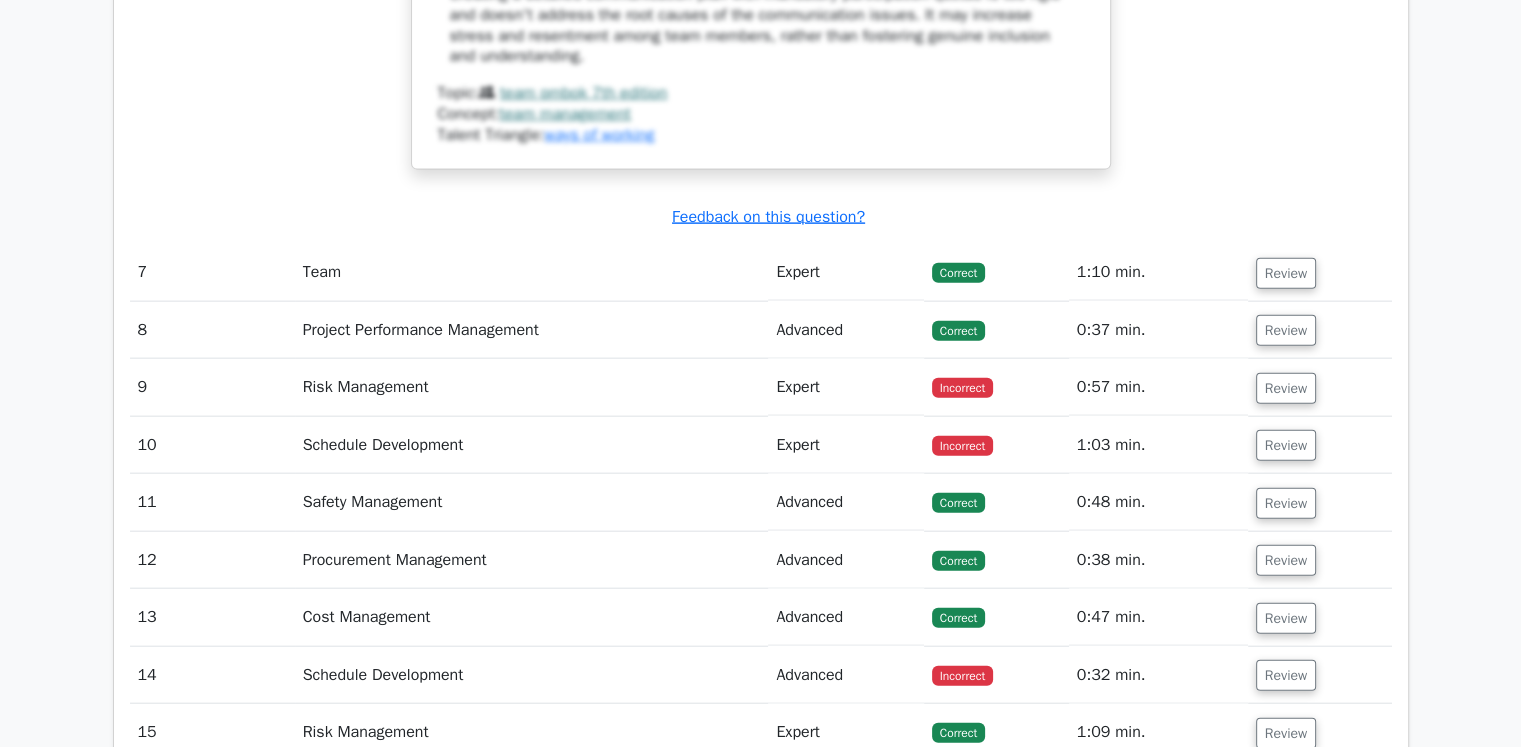 scroll, scrollTop: 4600, scrollLeft: 0, axis: vertical 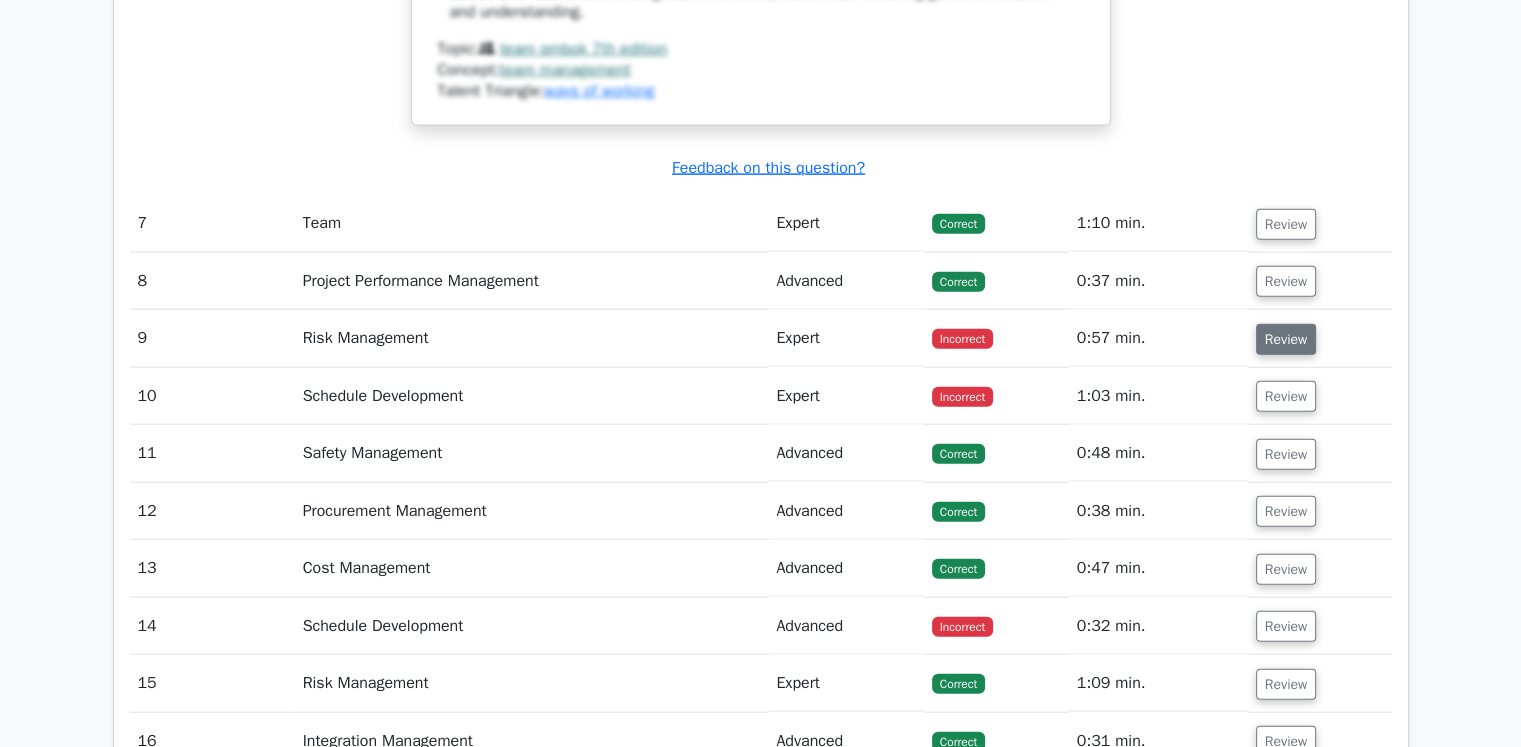 click on "Review" at bounding box center [1286, 339] 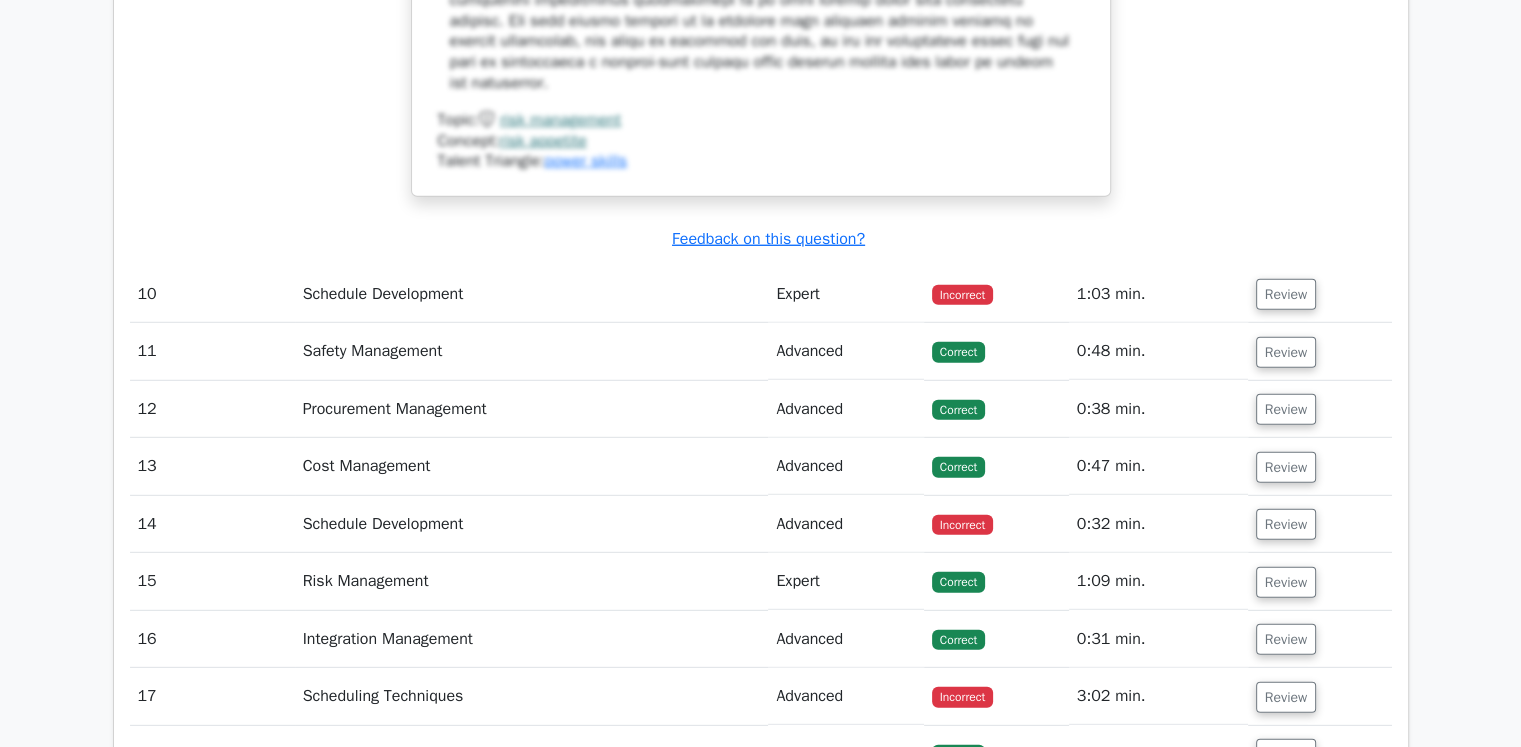 scroll, scrollTop: 5700, scrollLeft: 0, axis: vertical 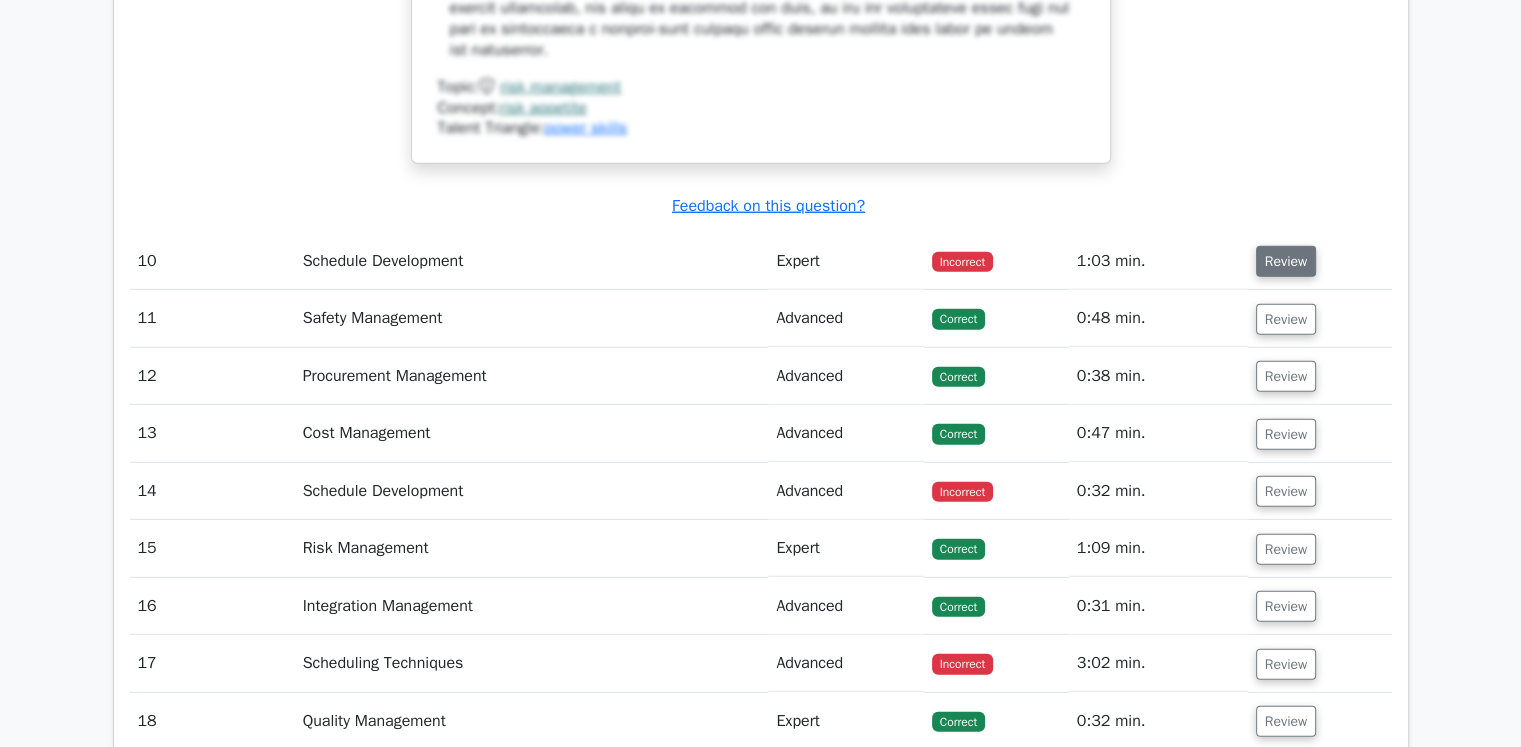click on "Review" at bounding box center (1286, 261) 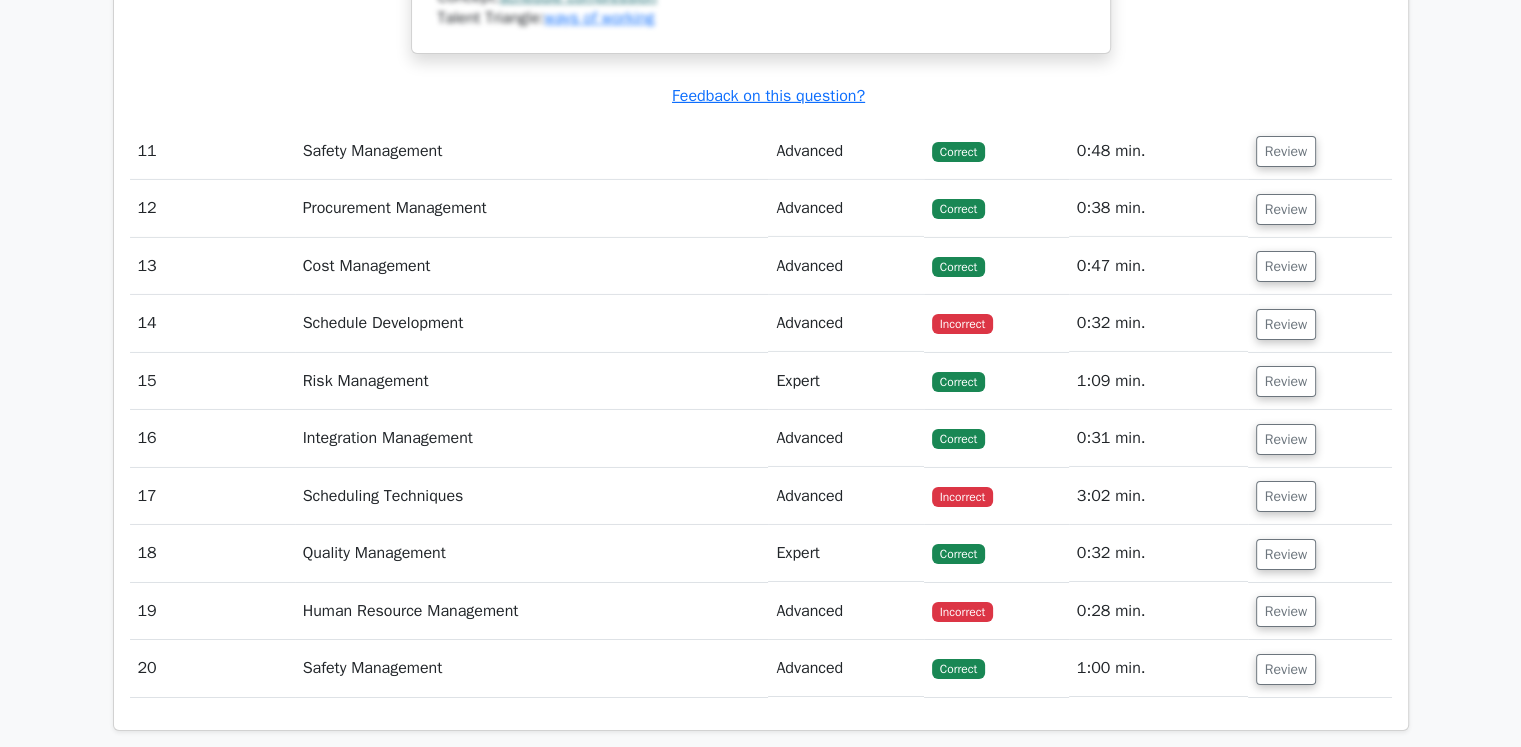 scroll, scrollTop: 6800, scrollLeft: 0, axis: vertical 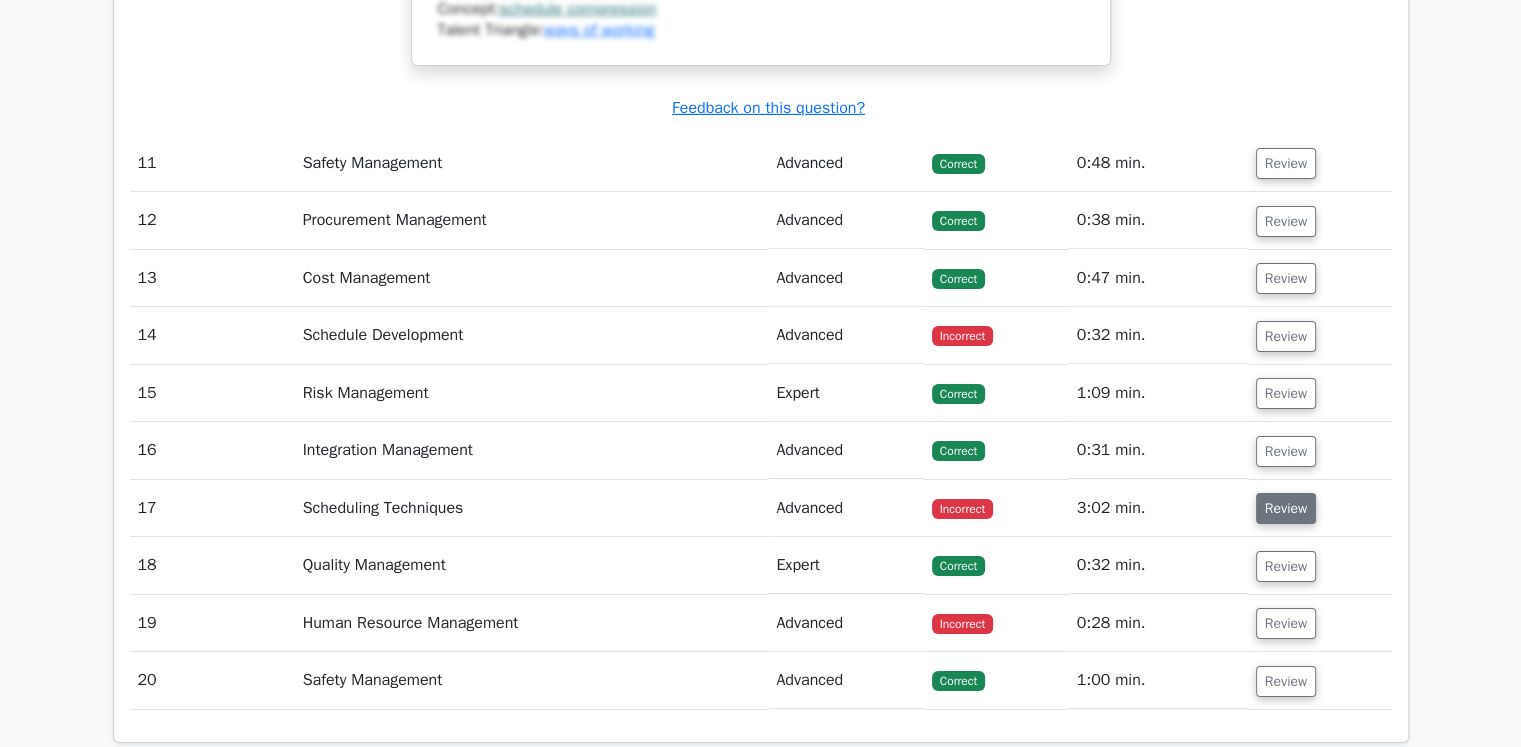 click on "Review" at bounding box center (1286, 508) 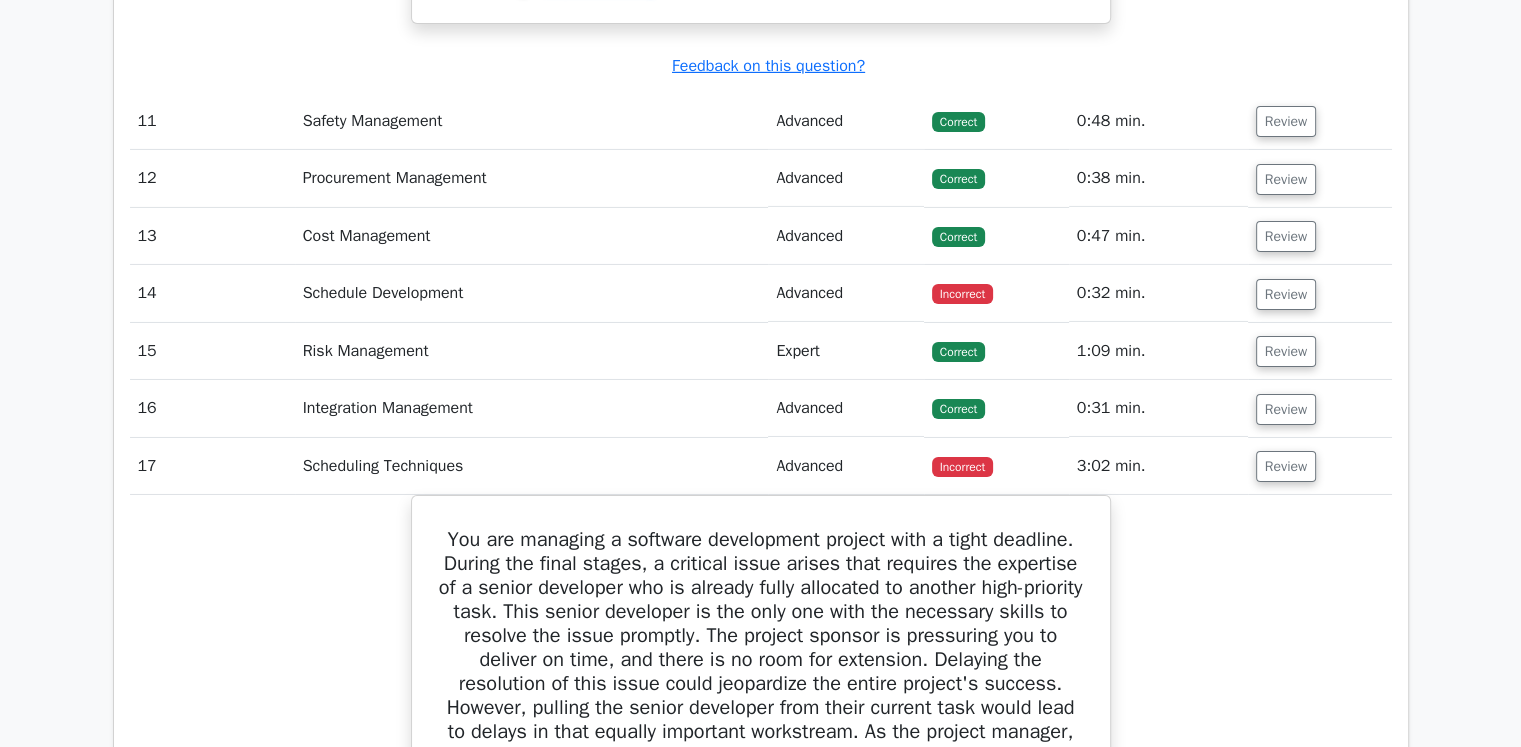 scroll, scrollTop: 6800, scrollLeft: 0, axis: vertical 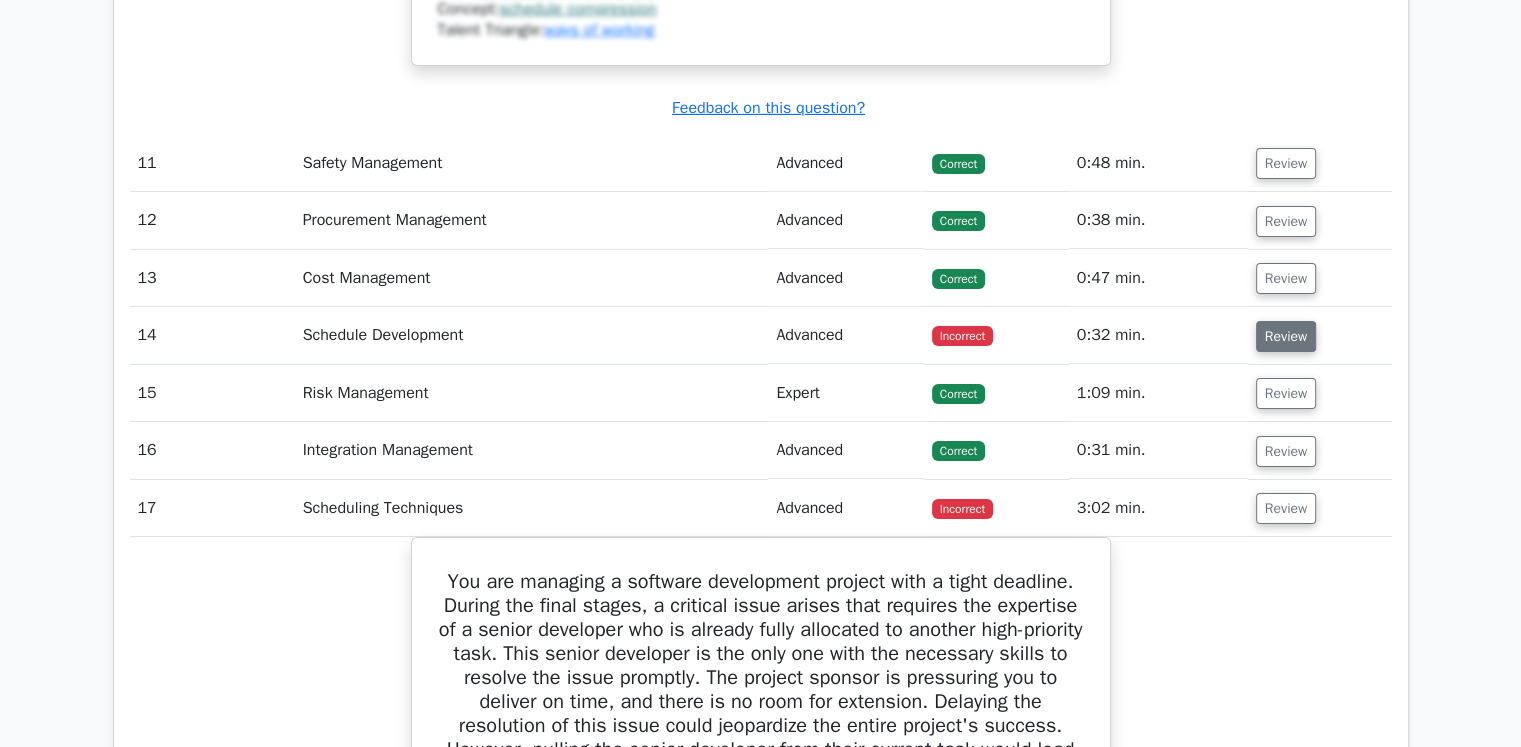 click on "Review" at bounding box center (1286, 336) 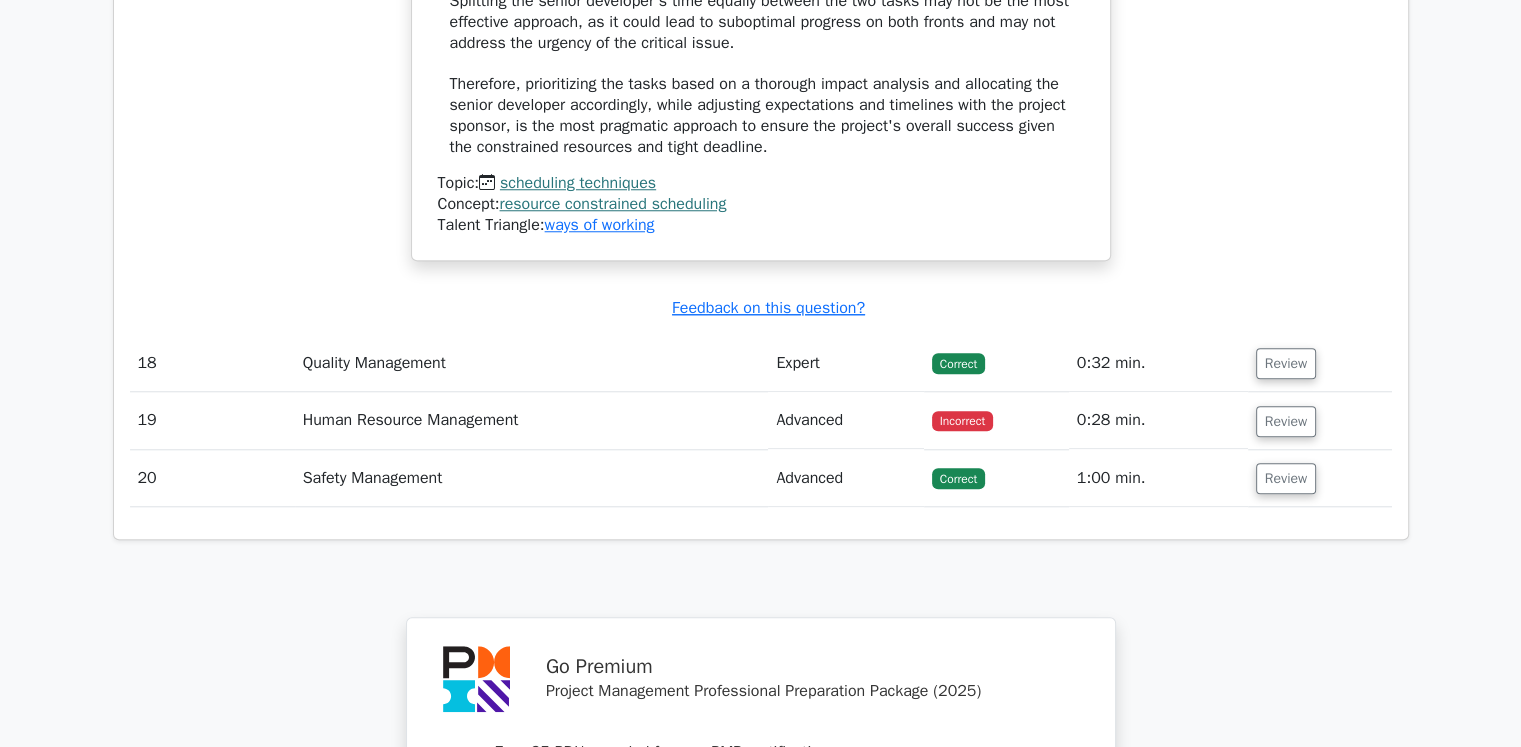 scroll, scrollTop: 9600, scrollLeft: 0, axis: vertical 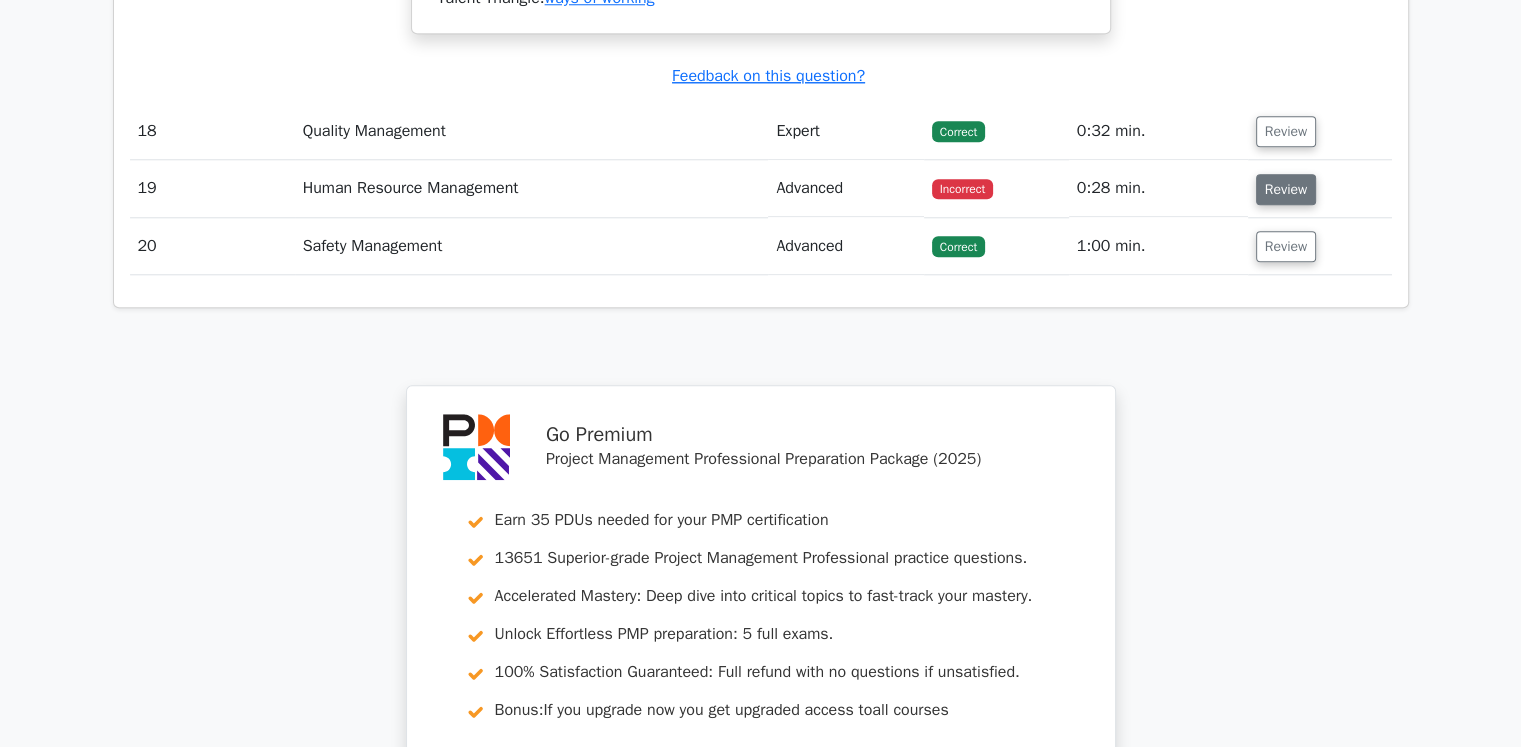 click on "Review" at bounding box center (1286, 189) 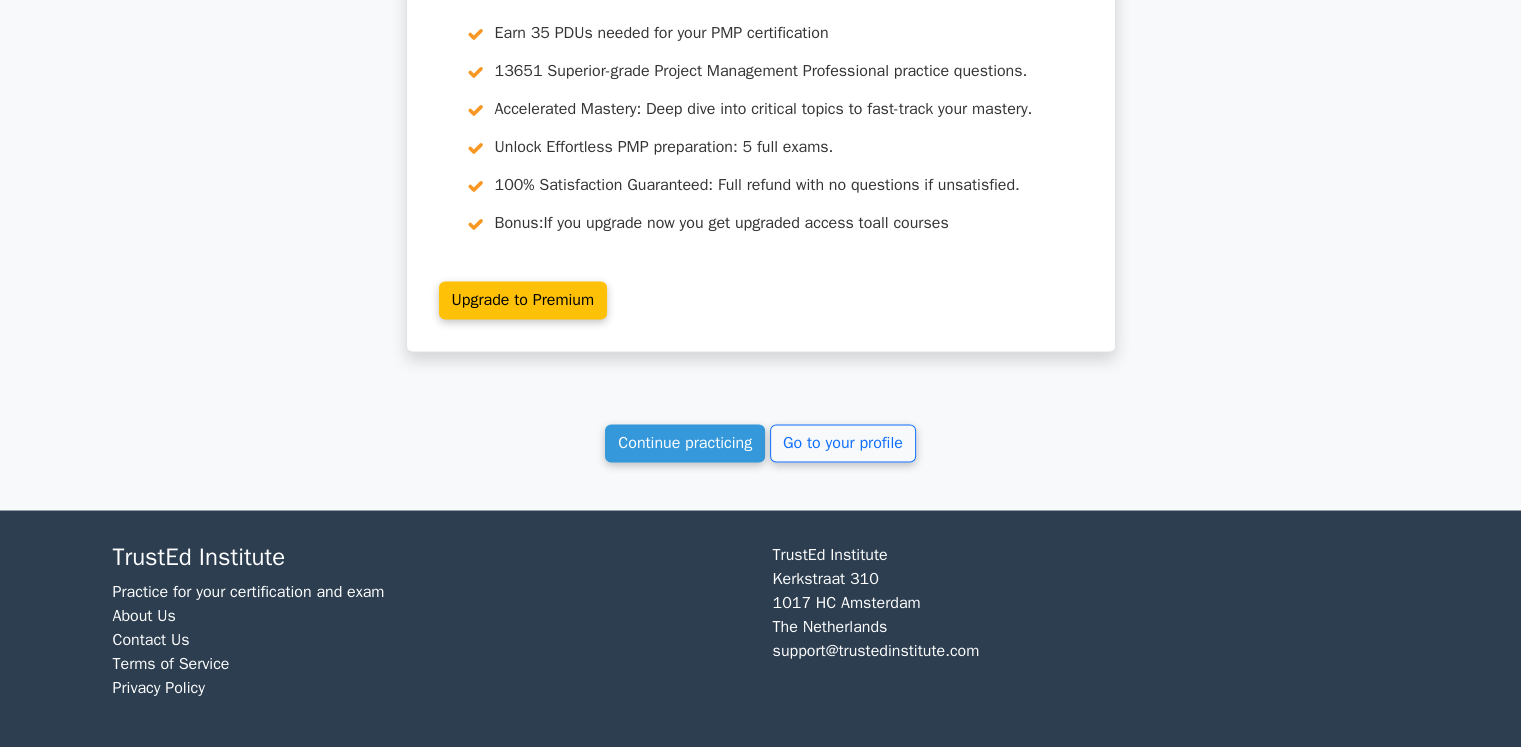 scroll, scrollTop: 10999, scrollLeft: 0, axis: vertical 